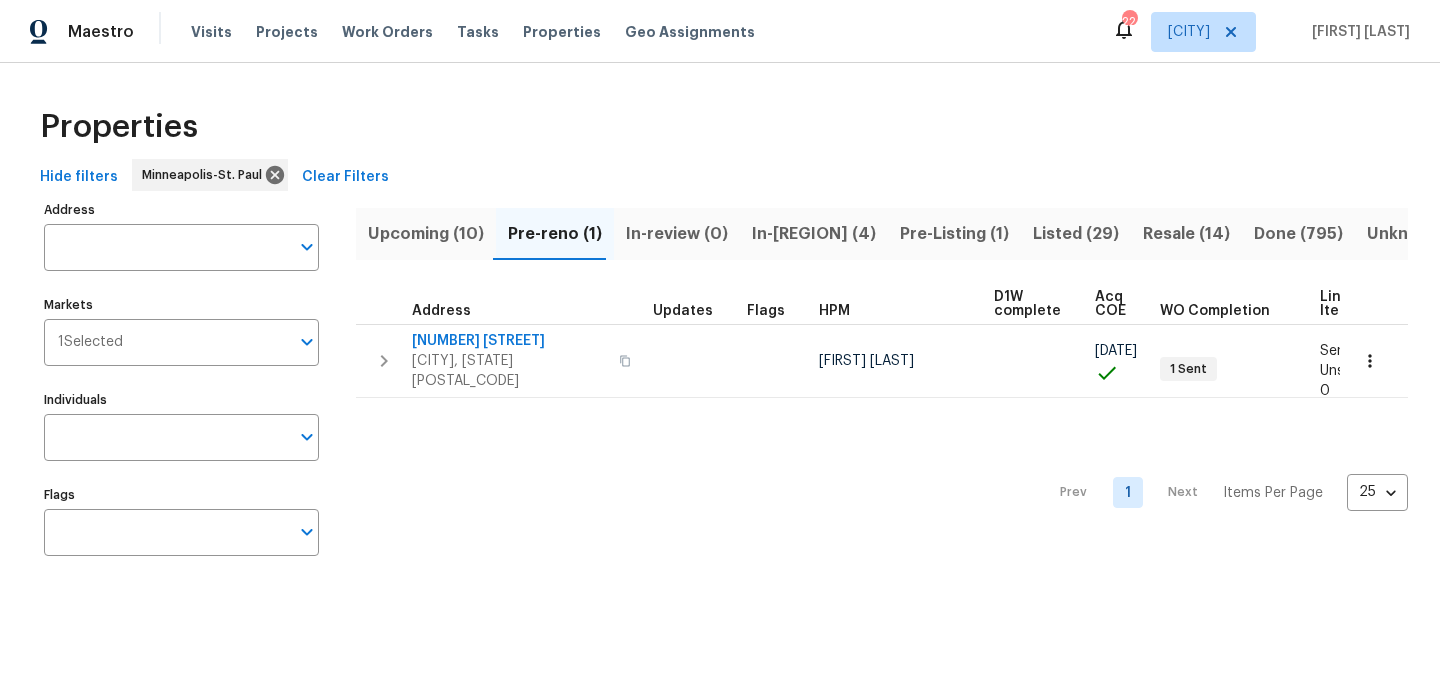 scroll, scrollTop: 0, scrollLeft: 0, axis: both 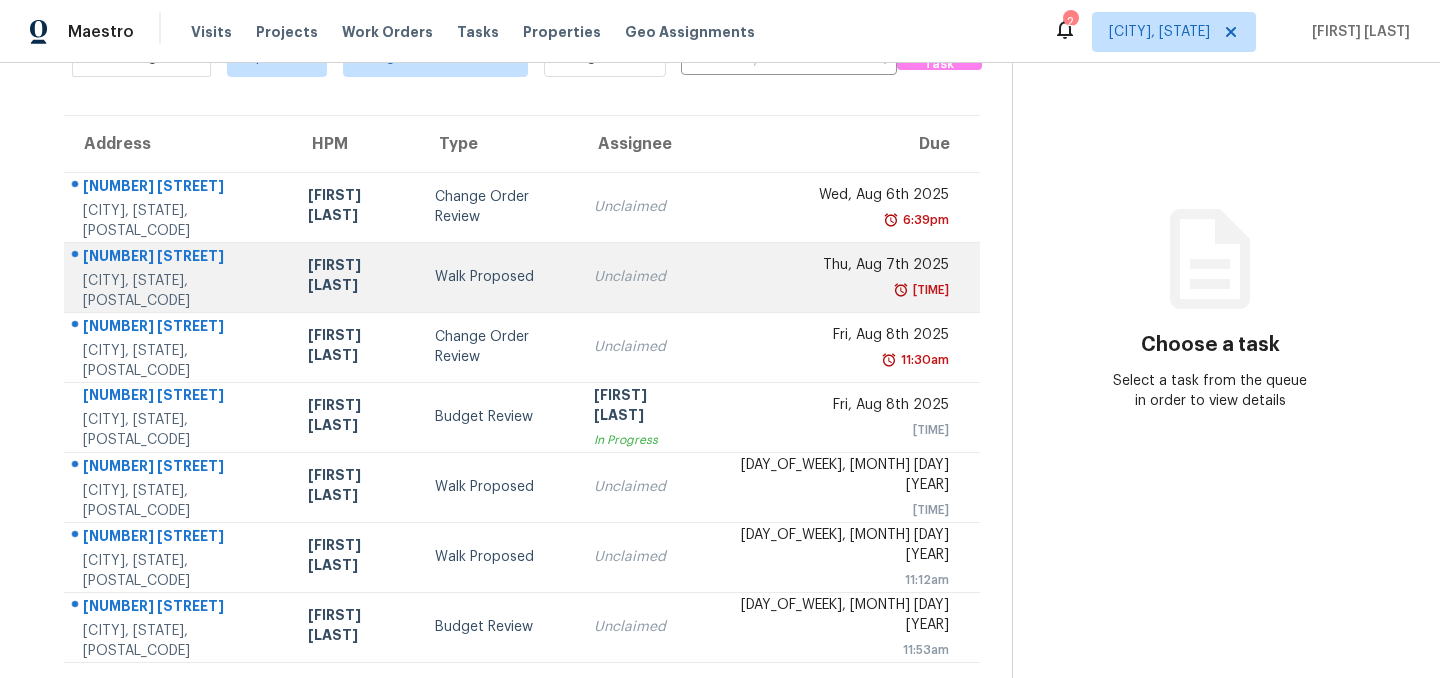 click on "Walk Proposed" at bounding box center (498, 277) 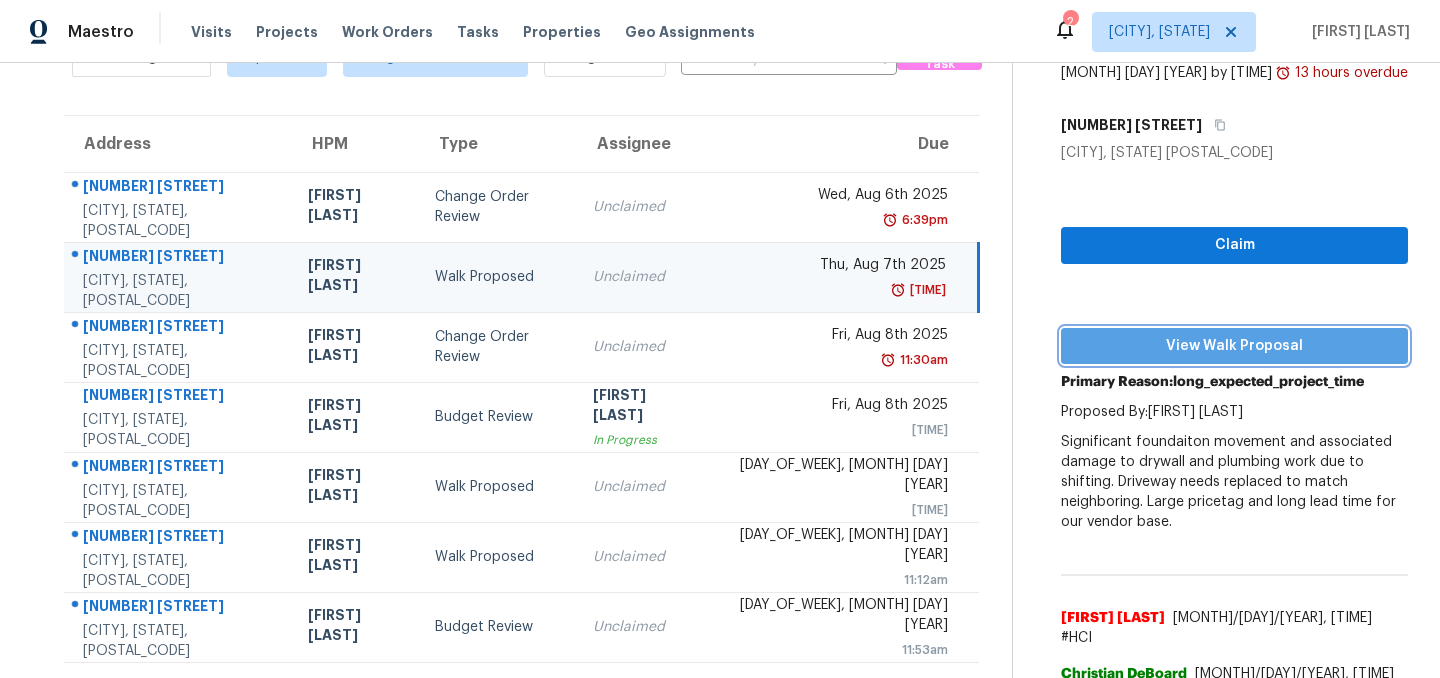 click on "View Walk Proposal" at bounding box center (1234, 346) 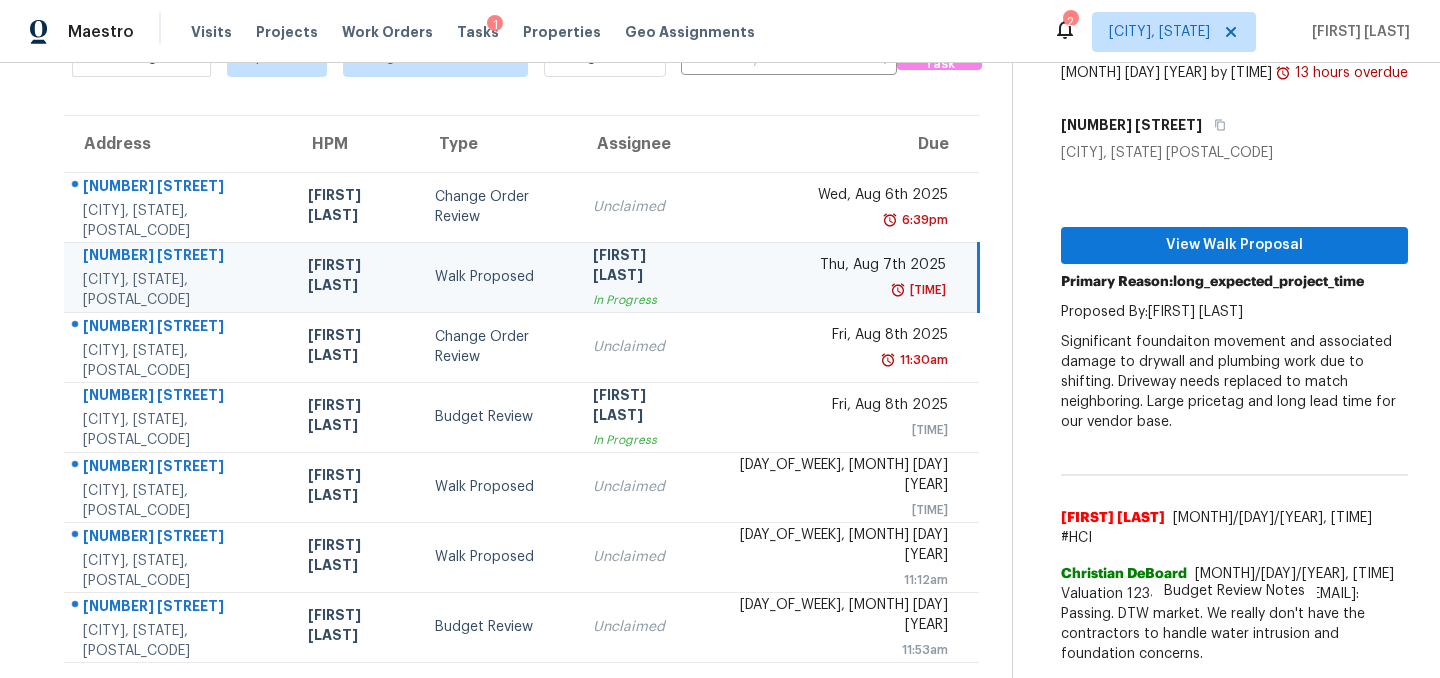 scroll, scrollTop: 0, scrollLeft: 0, axis: both 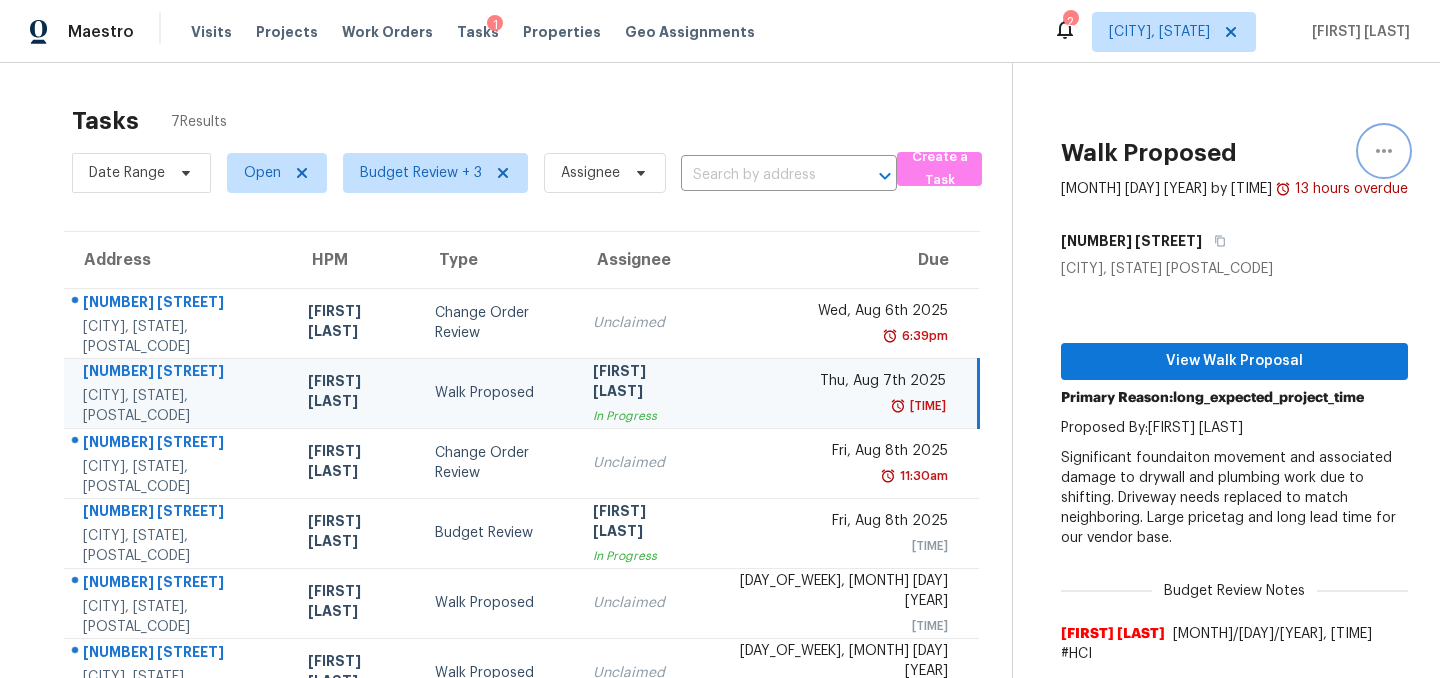 click 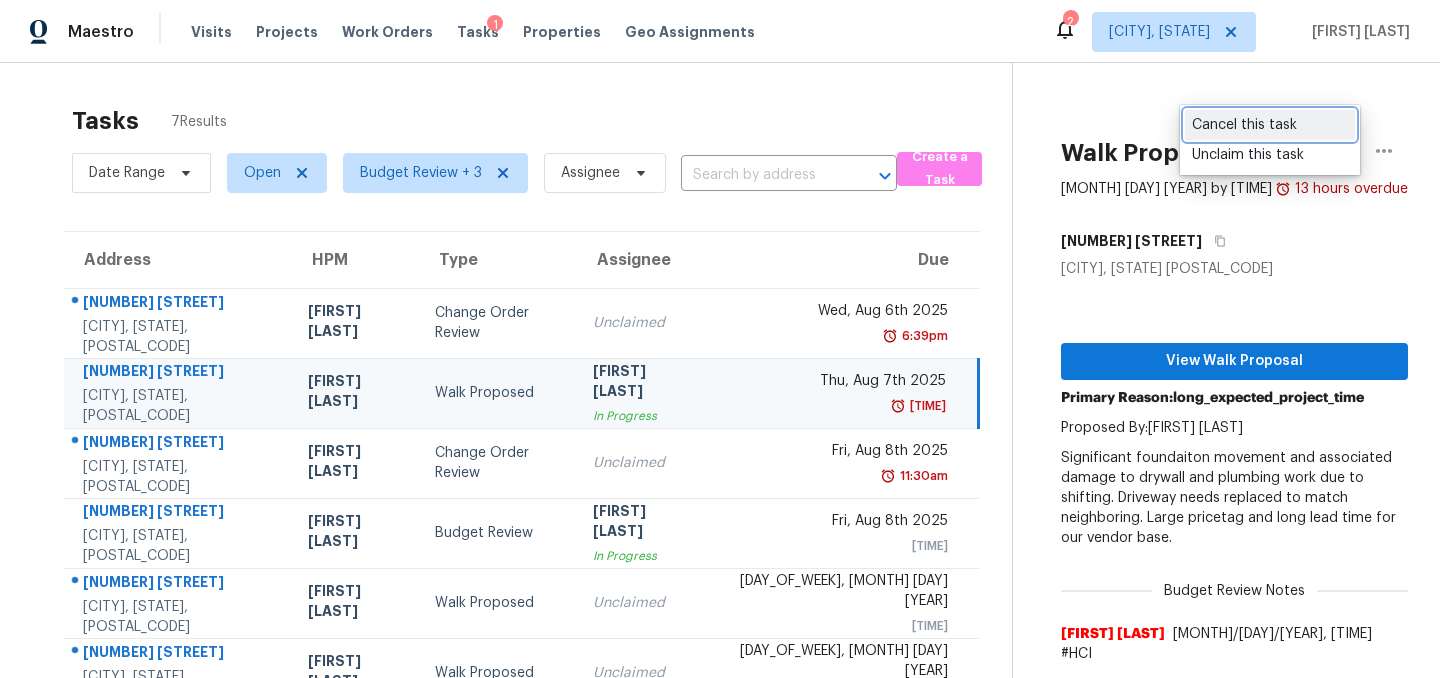 click on "Cancel this task" at bounding box center (1270, 125) 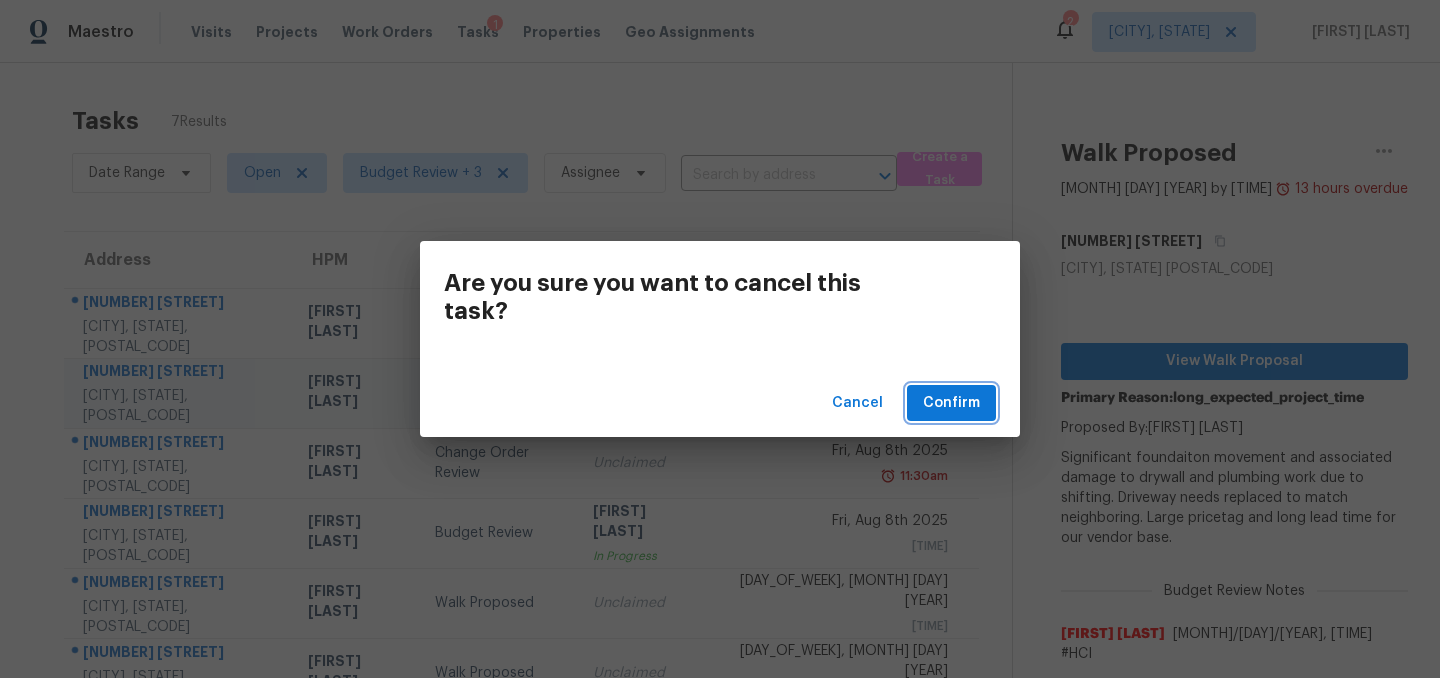 click on "Confirm" at bounding box center (951, 403) 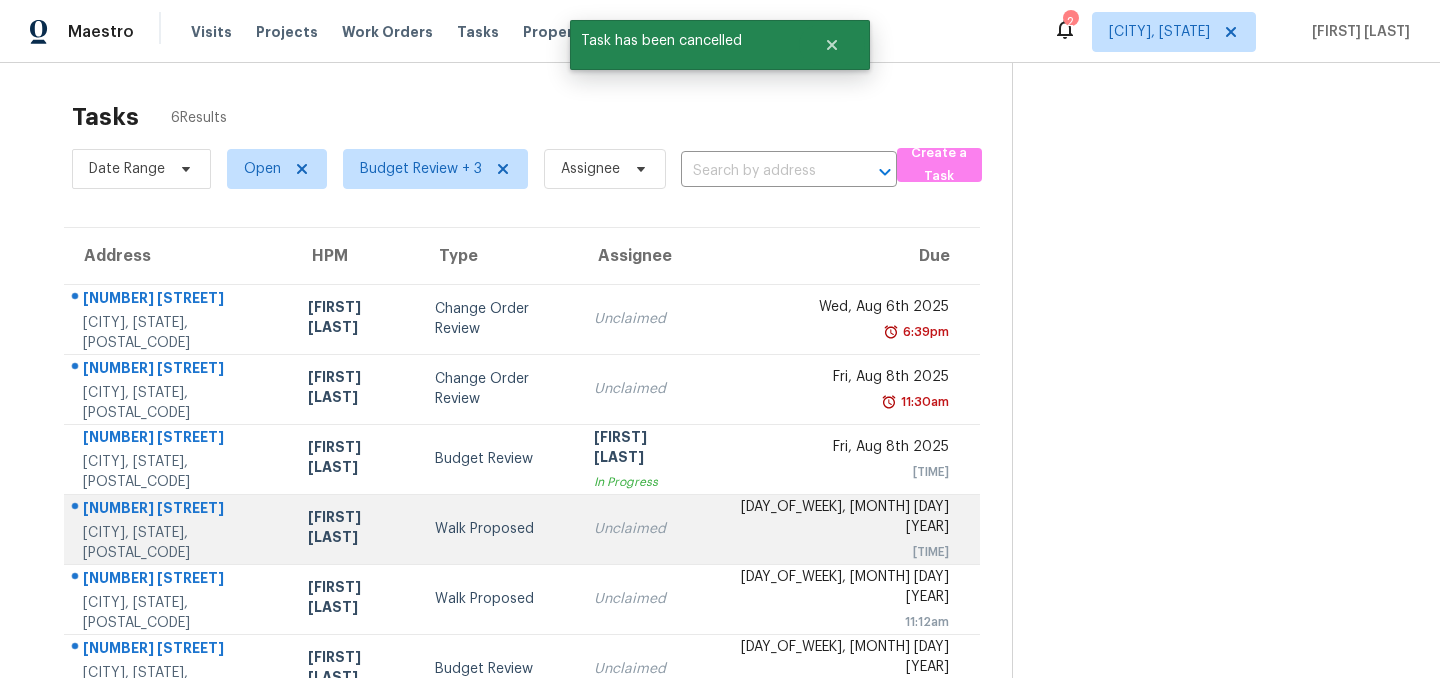 scroll, scrollTop: 0, scrollLeft: 0, axis: both 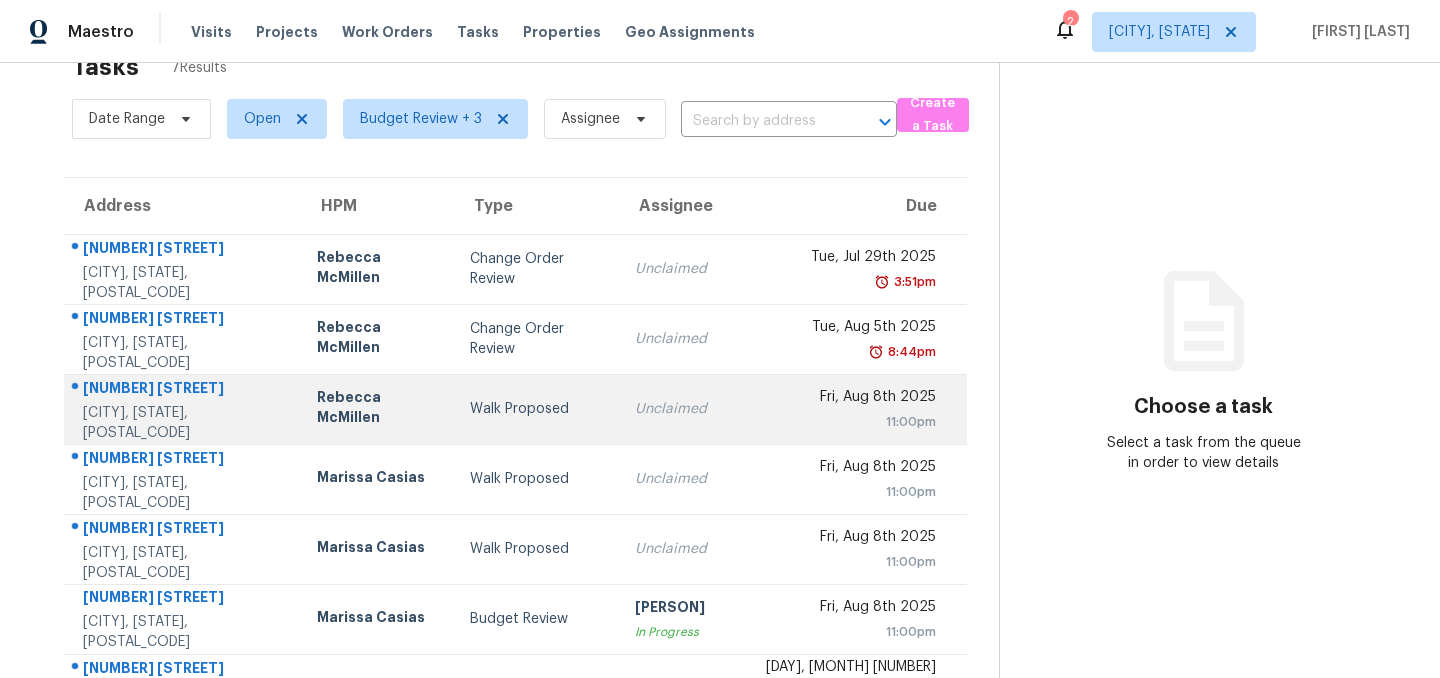 click on "Walk Proposed" at bounding box center [536, 409] 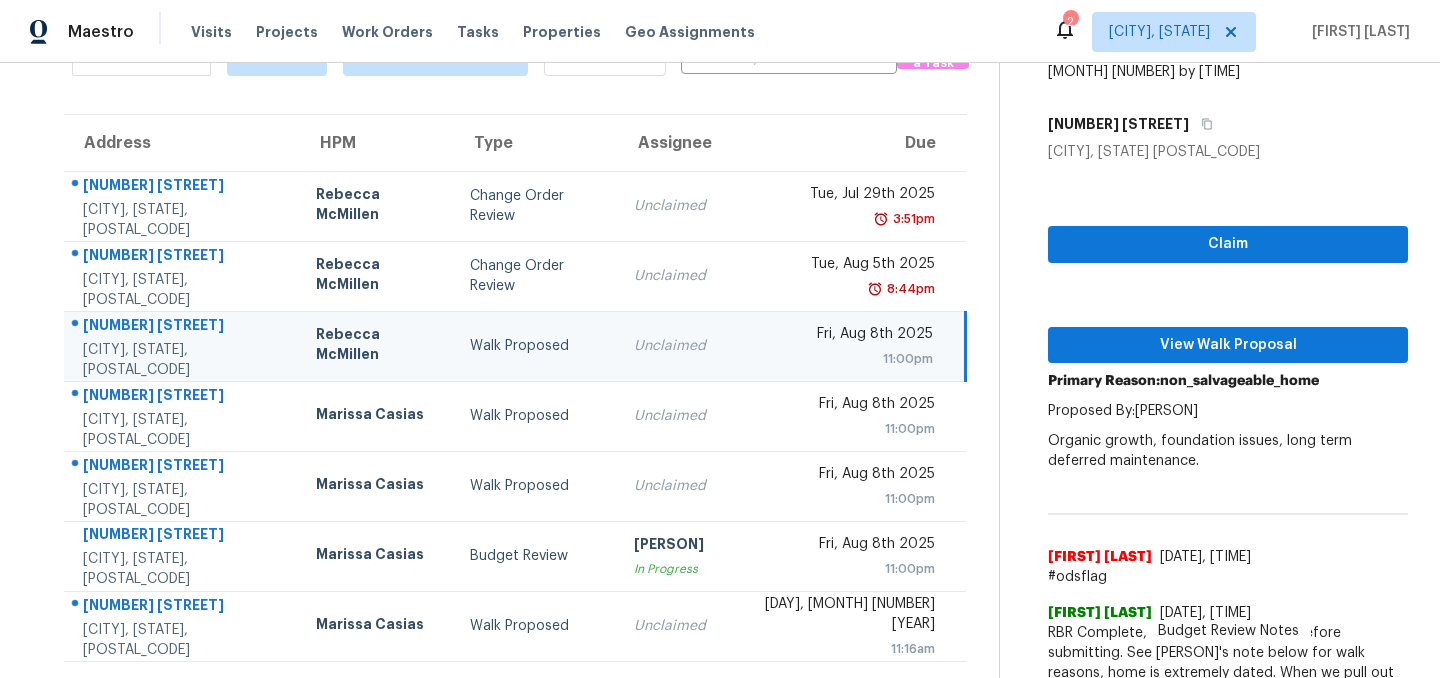 scroll, scrollTop: 82, scrollLeft: 0, axis: vertical 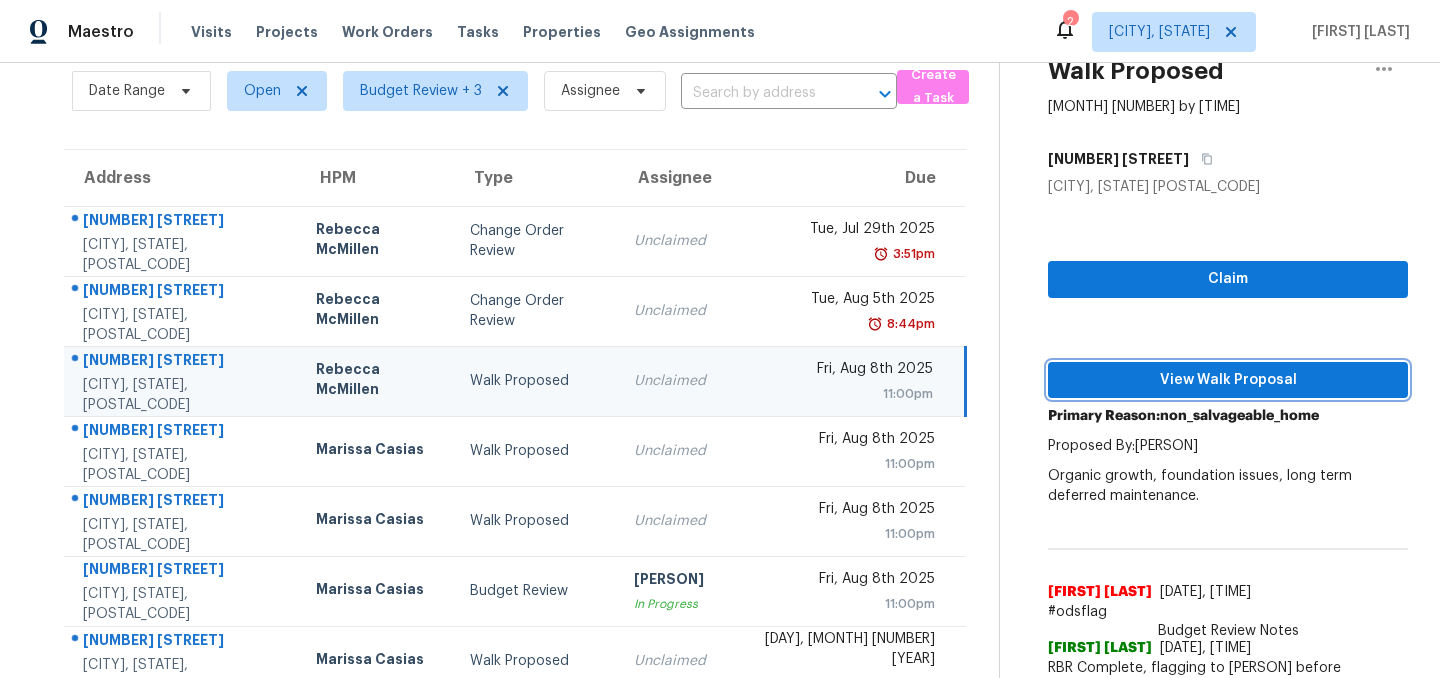 click on "View Walk Proposal" at bounding box center [1228, 380] 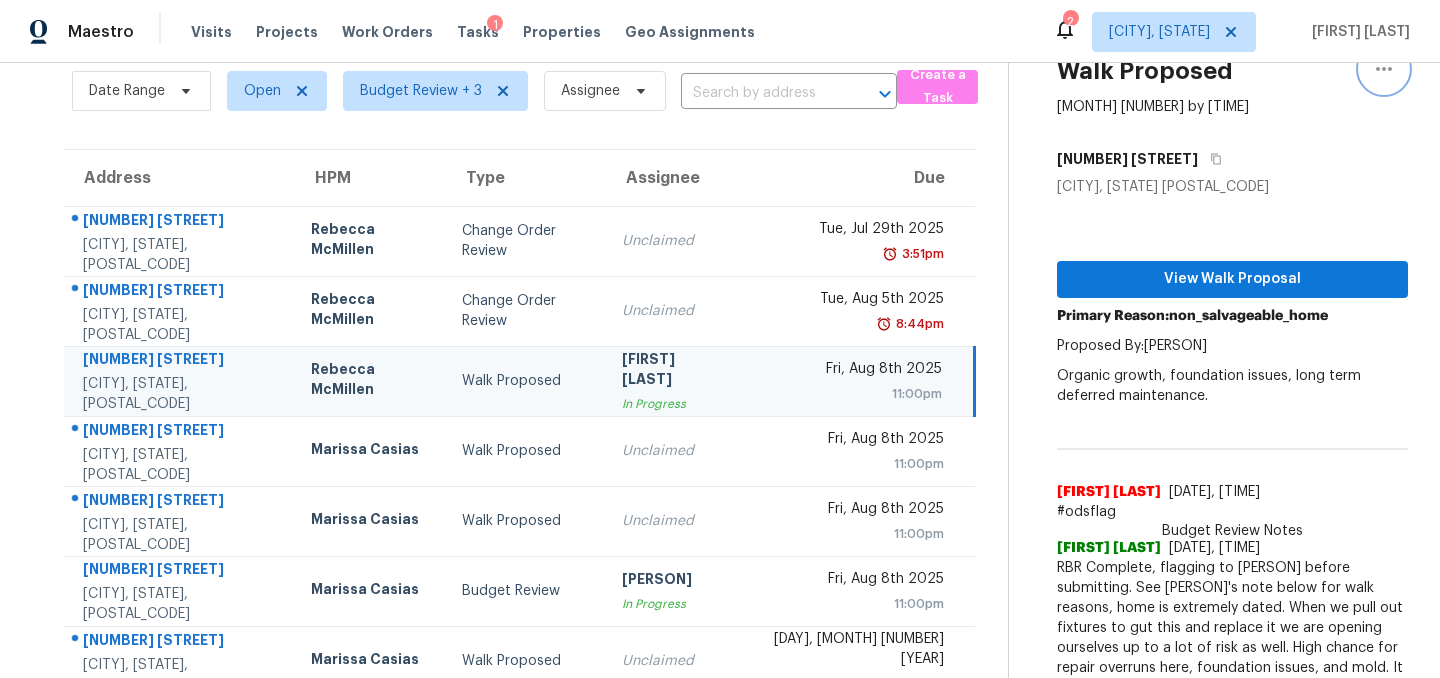 click 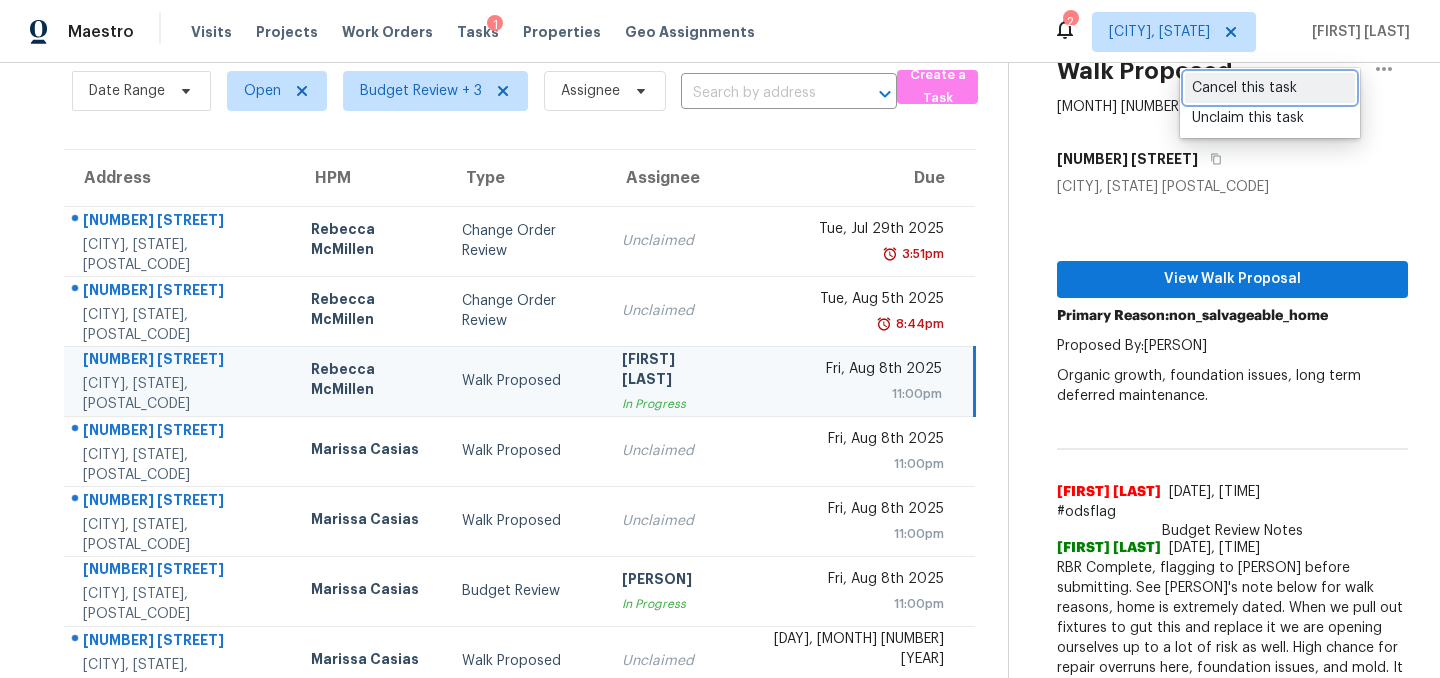 click on "Cancel this task" at bounding box center [1270, 88] 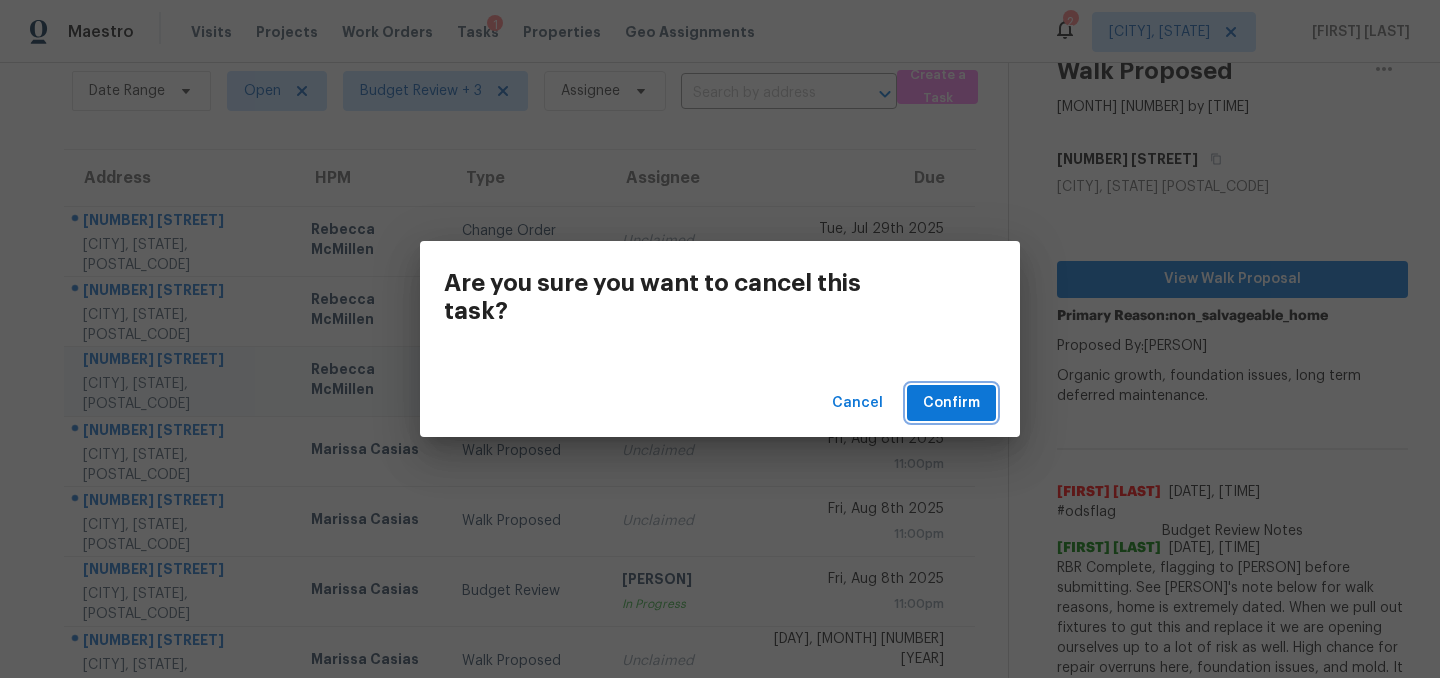 click on "Confirm" at bounding box center [951, 403] 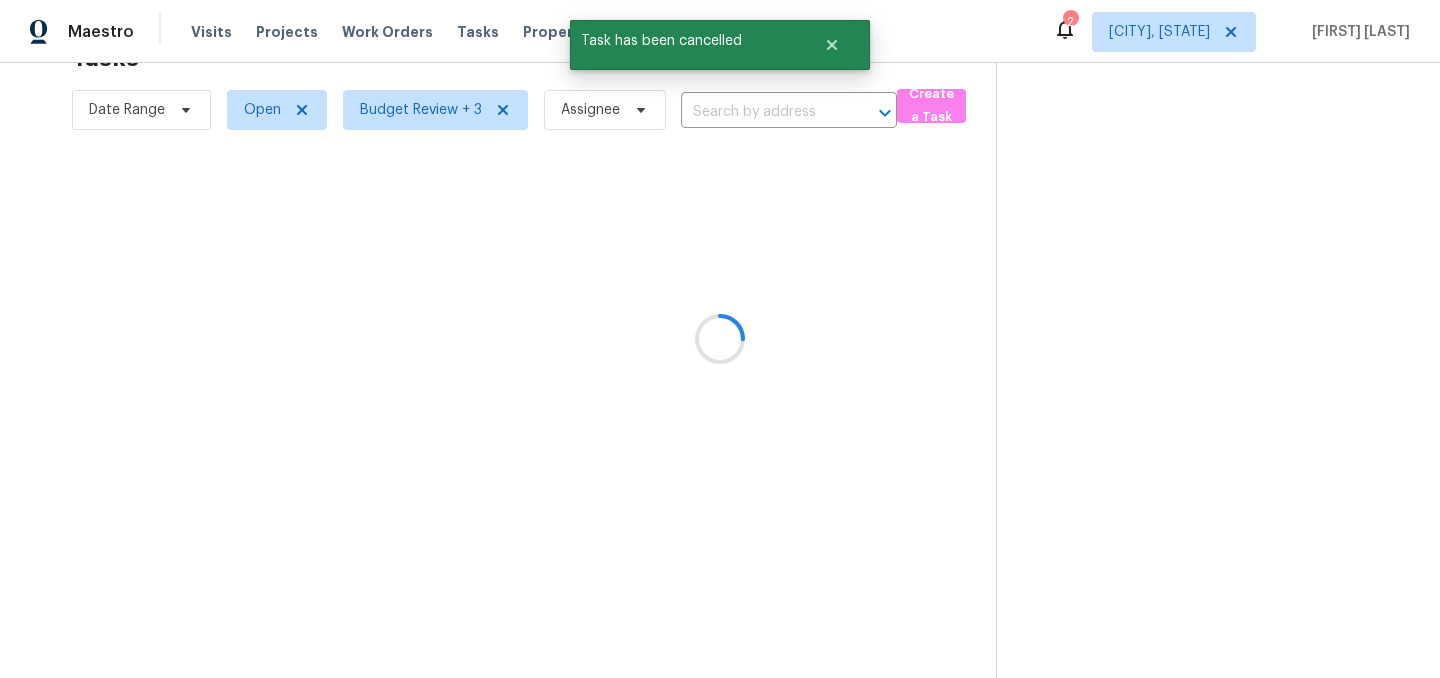 scroll, scrollTop: 63, scrollLeft: 0, axis: vertical 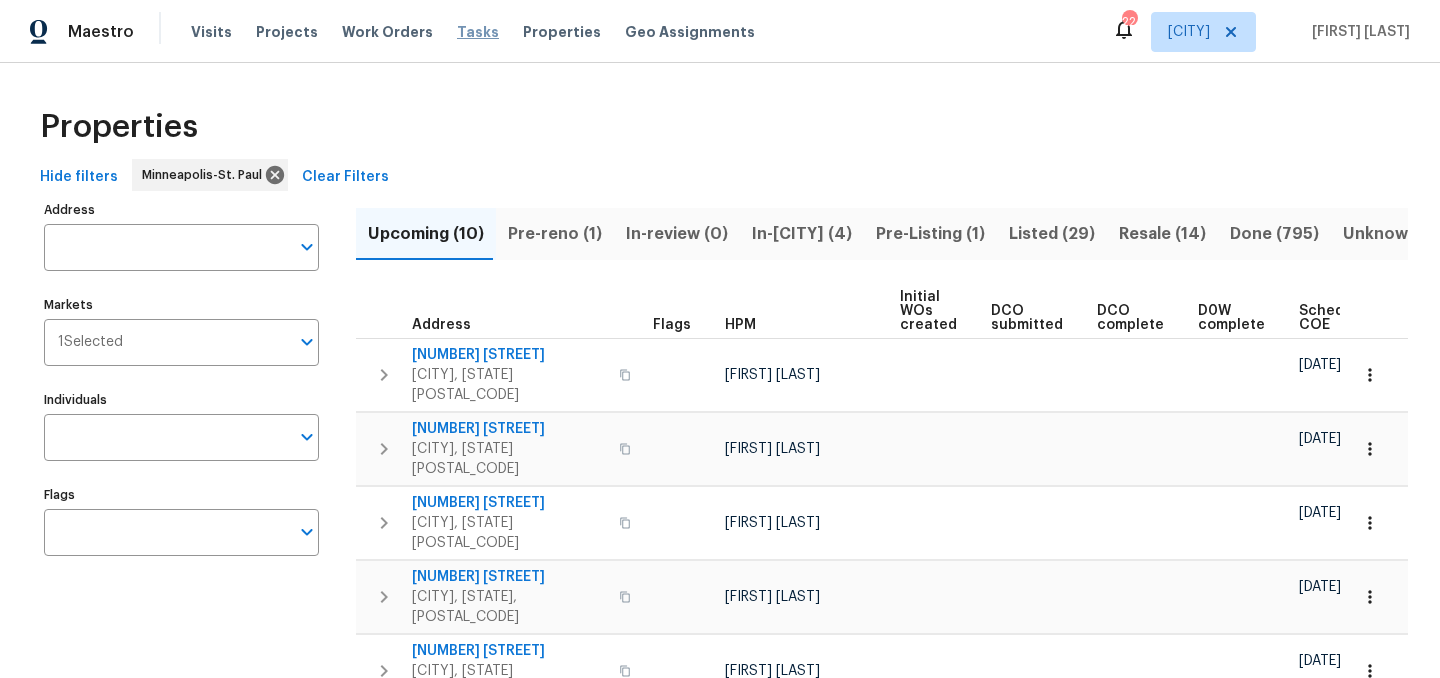 click on "Tasks" at bounding box center (478, 32) 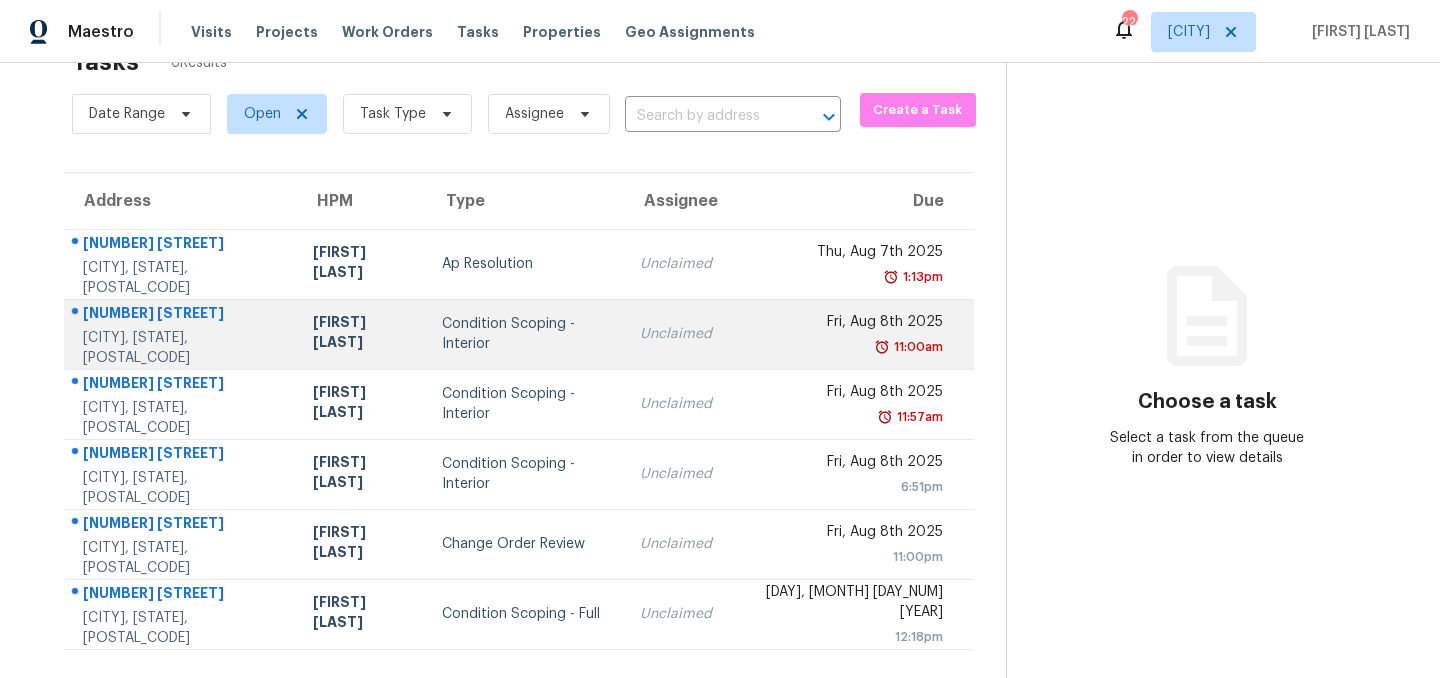 scroll, scrollTop: 63, scrollLeft: 0, axis: vertical 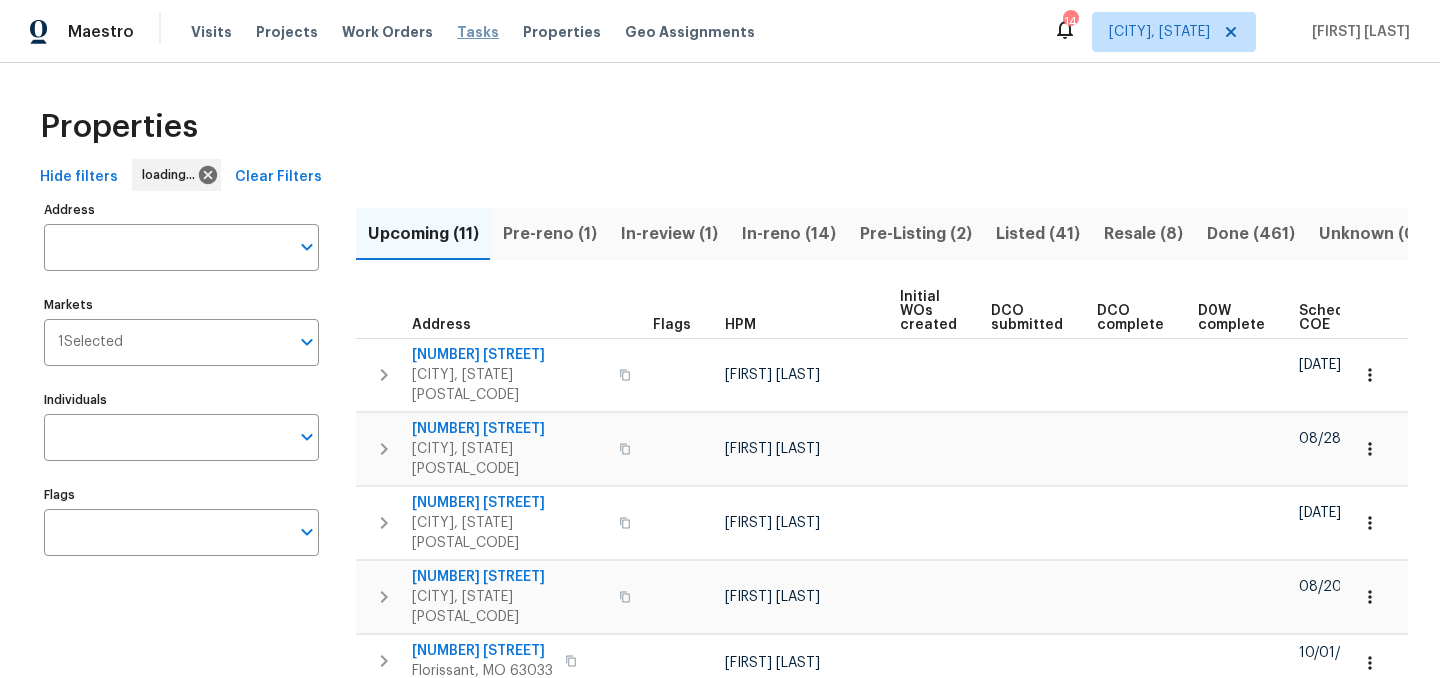 click on "Tasks" at bounding box center [478, 32] 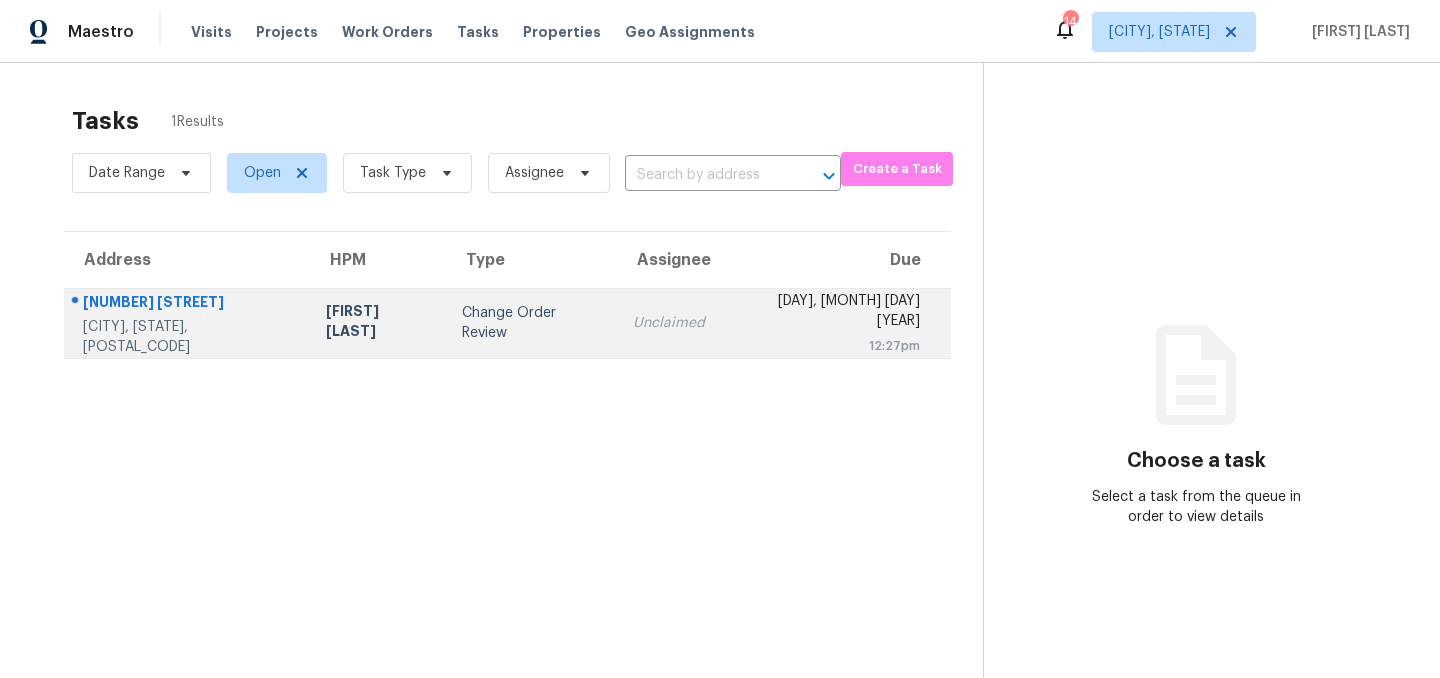 click on "Change Order Review" at bounding box center (531, 323) 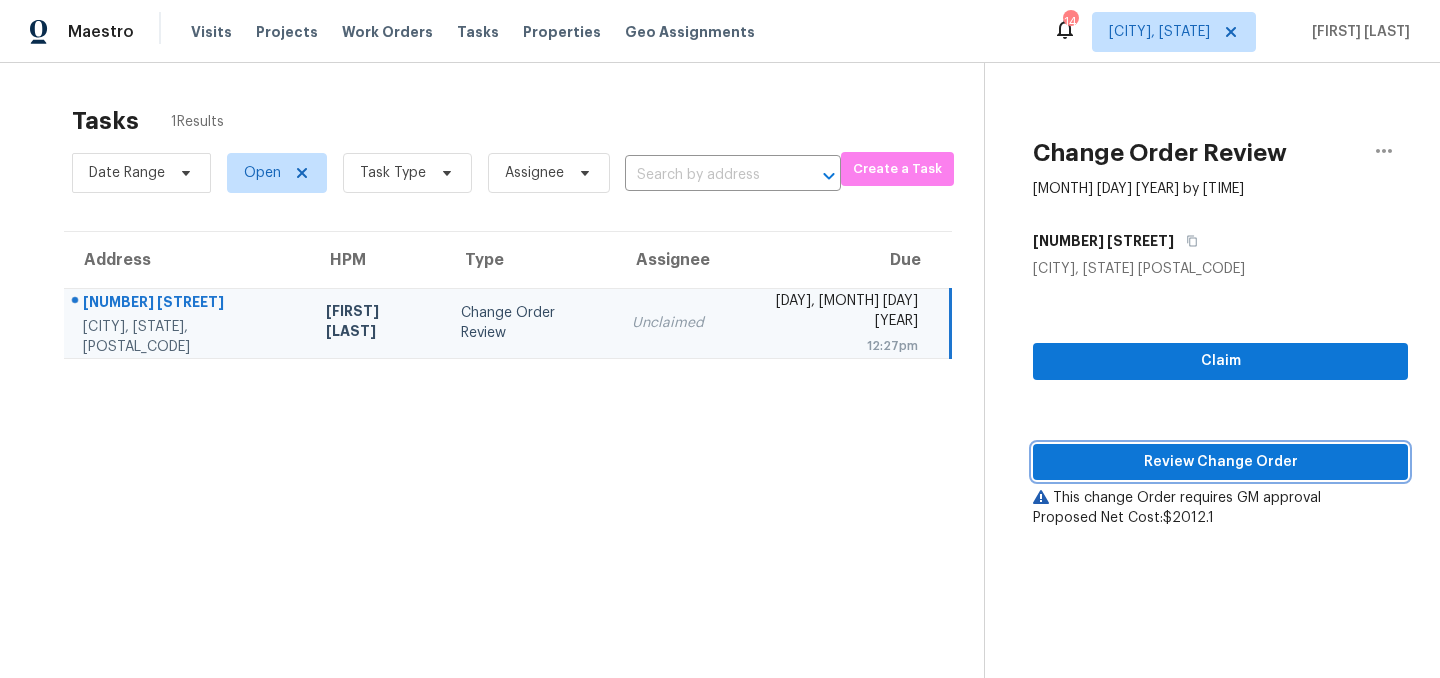 click on "Review Change Order" at bounding box center [1220, 462] 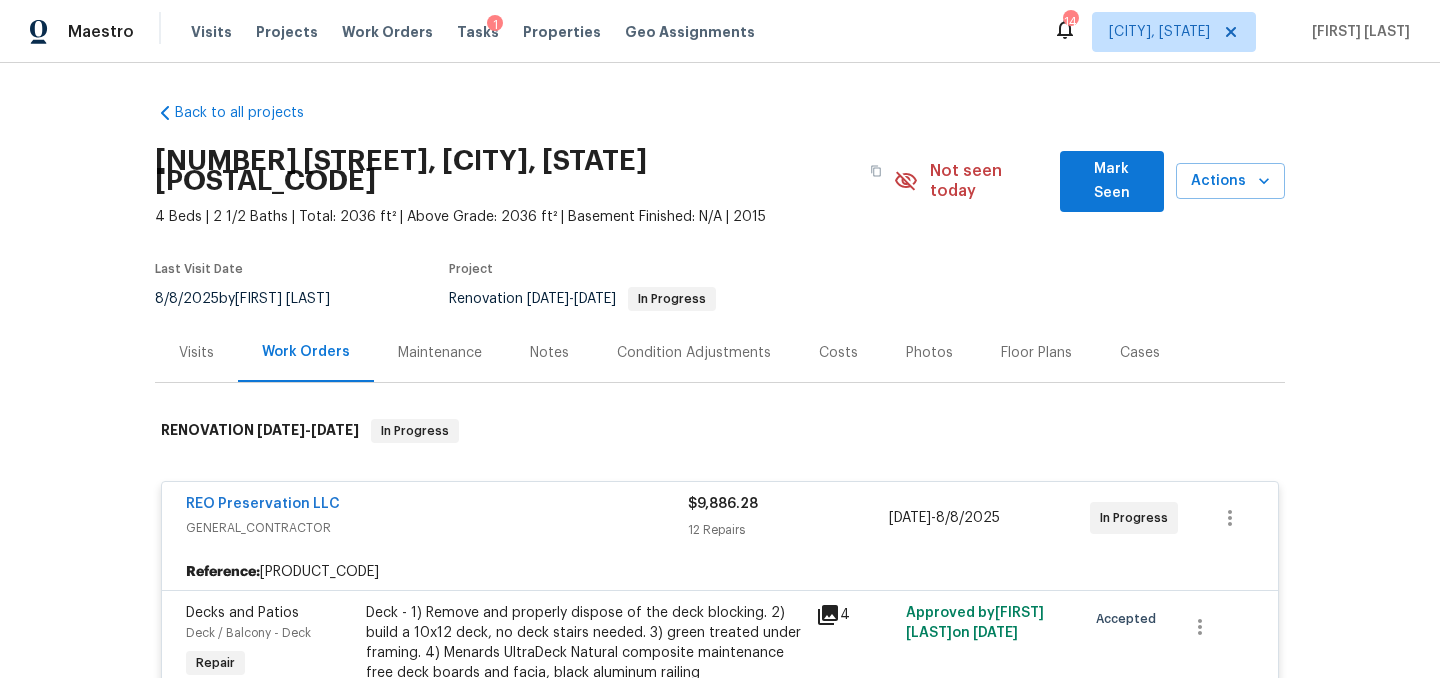 scroll, scrollTop: 434, scrollLeft: 0, axis: vertical 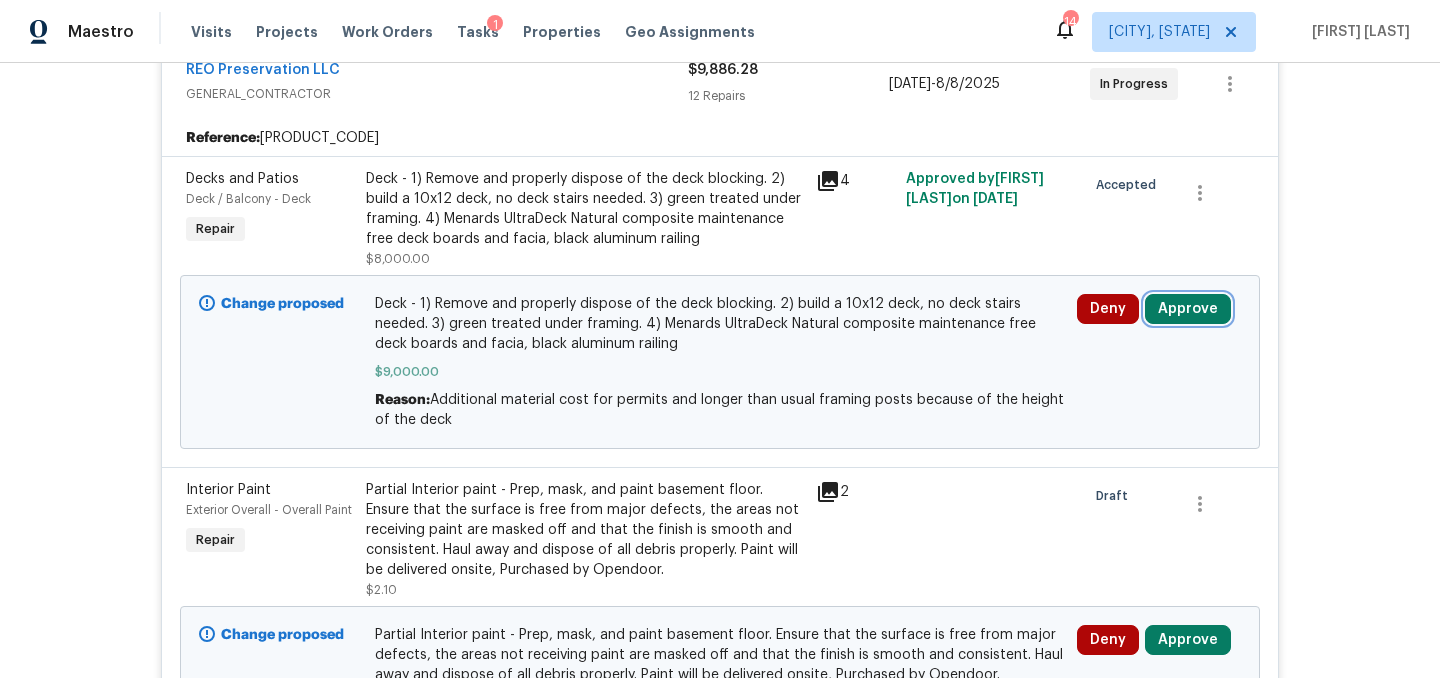 click on "Approve" at bounding box center (1188, 309) 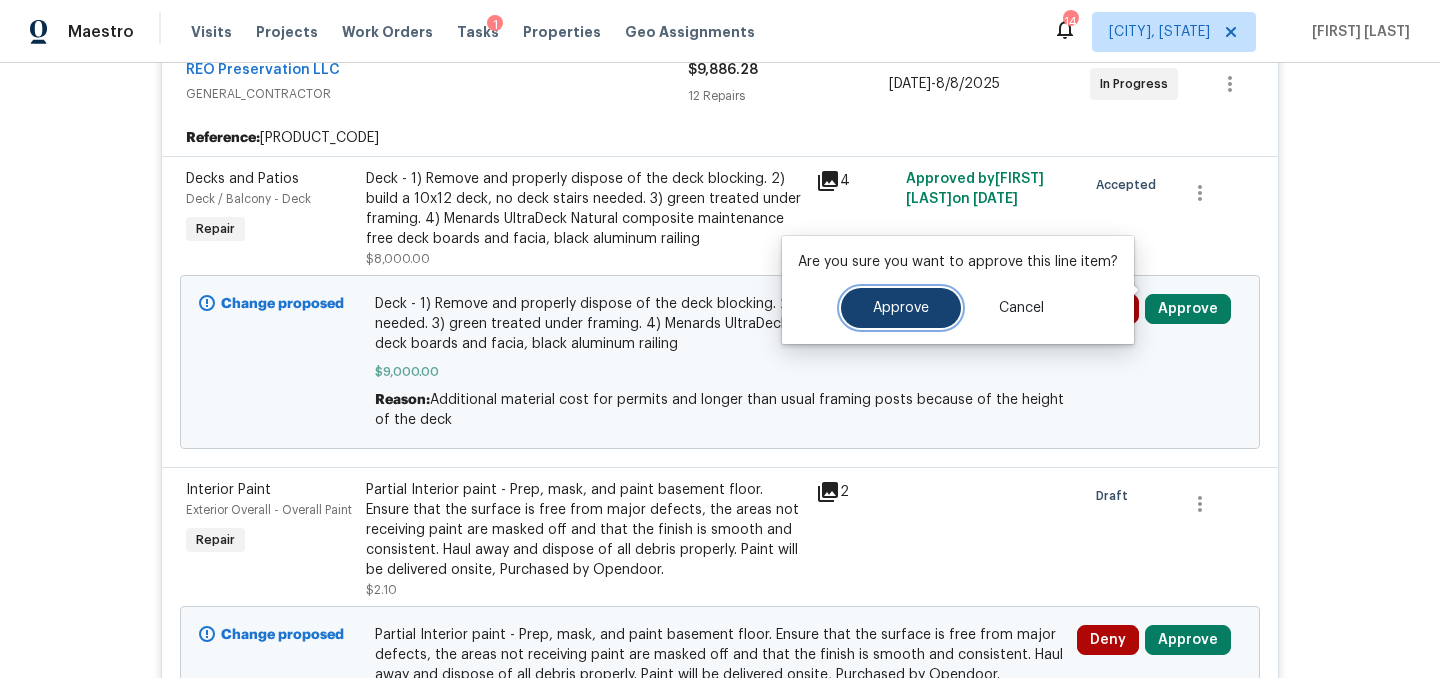 click on "Approve" at bounding box center [901, 308] 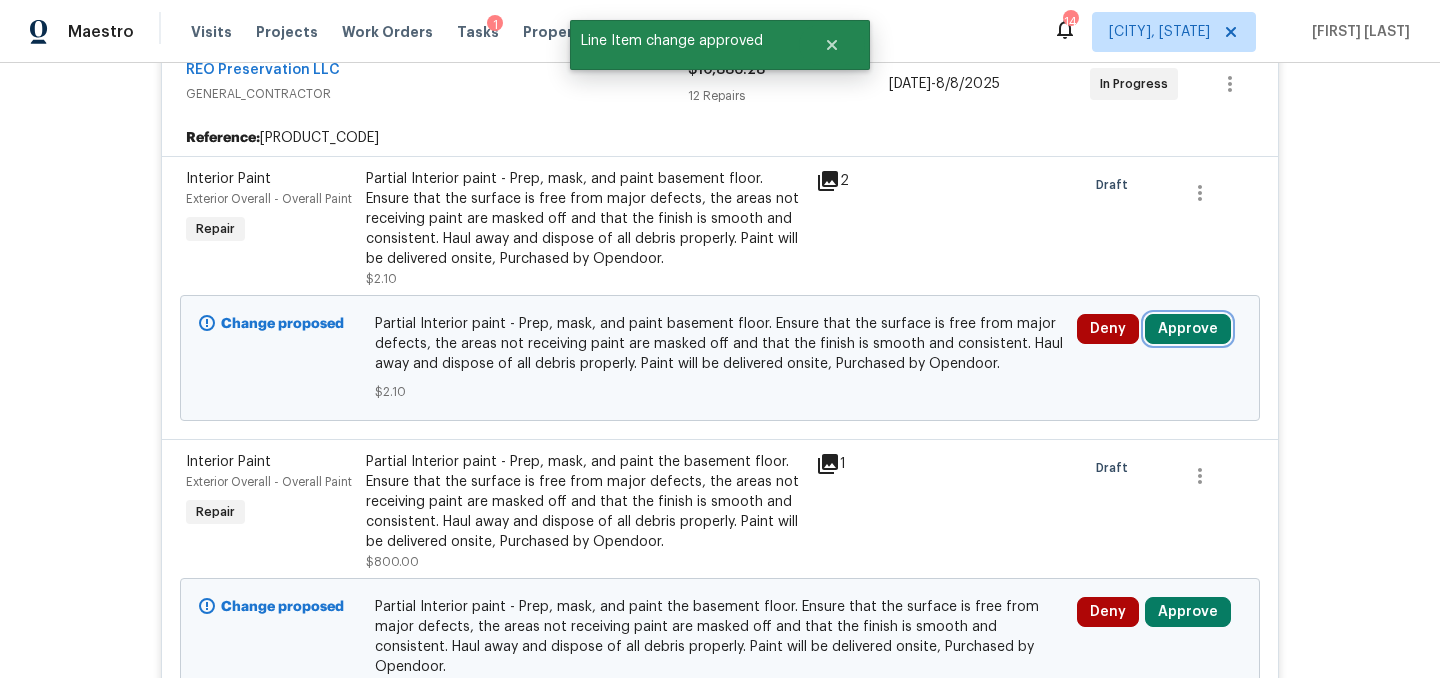 click on "Approve" at bounding box center [1188, 329] 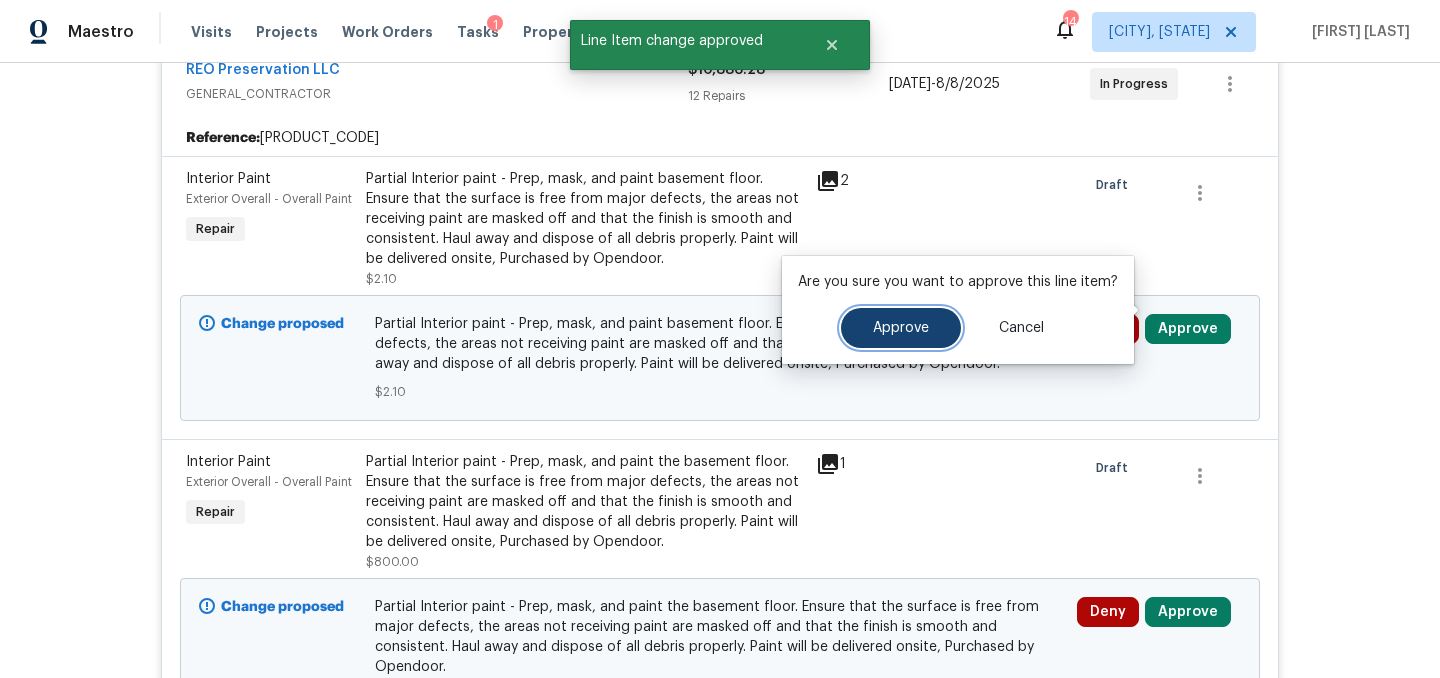 click on "Approve" at bounding box center [901, 328] 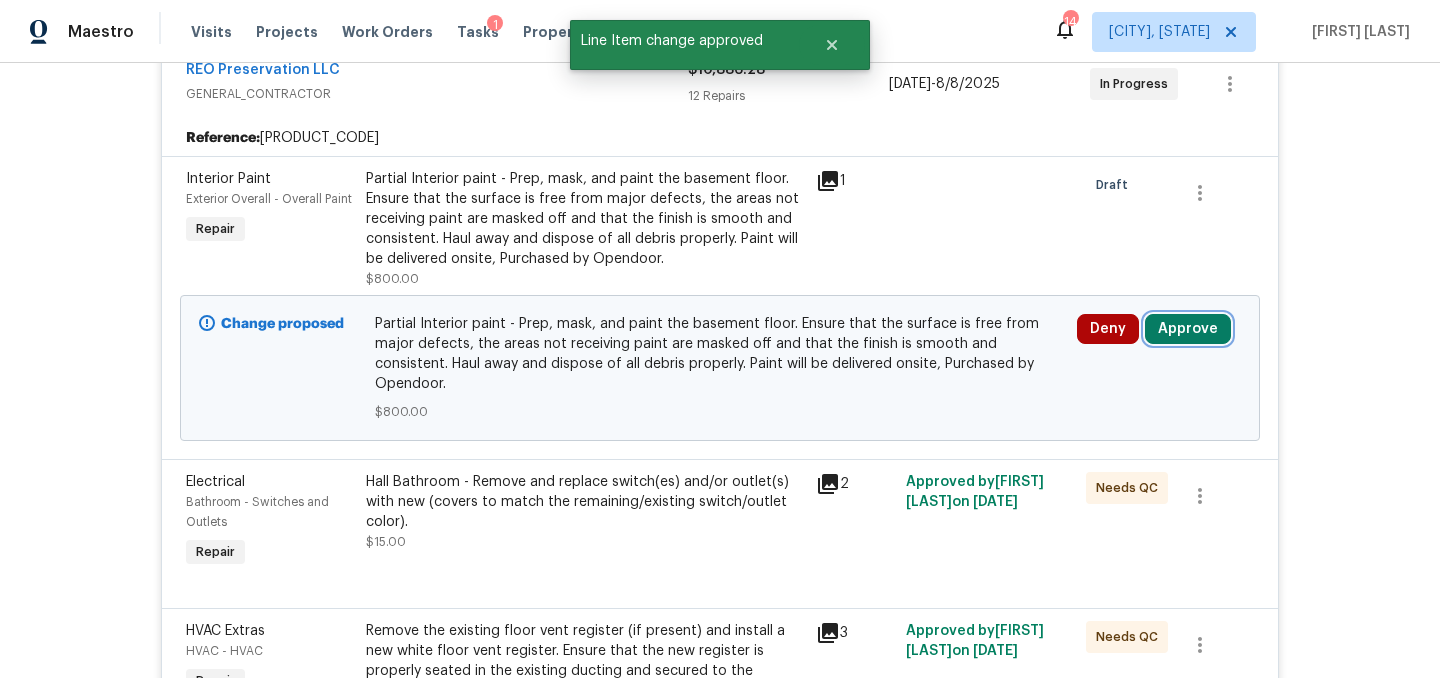 click on "Approve" at bounding box center [1188, 329] 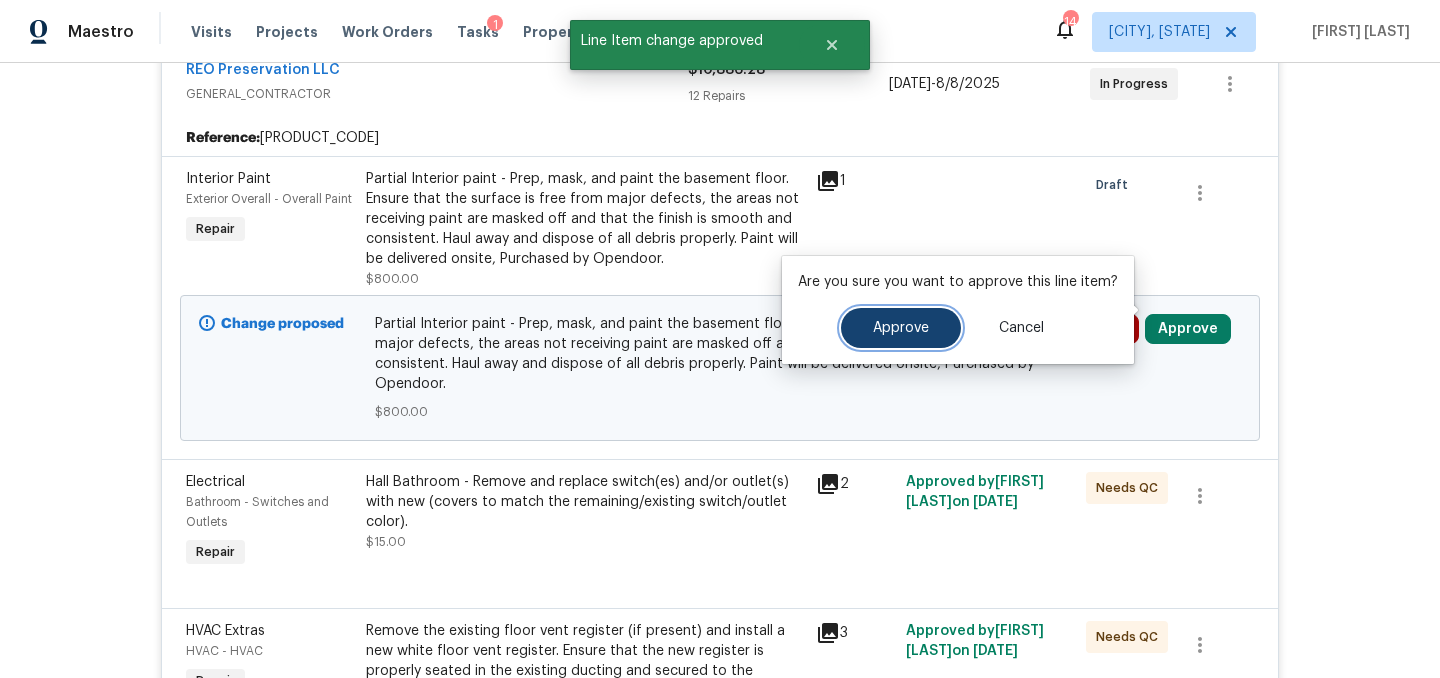 click on "Approve" at bounding box center [901, 328] 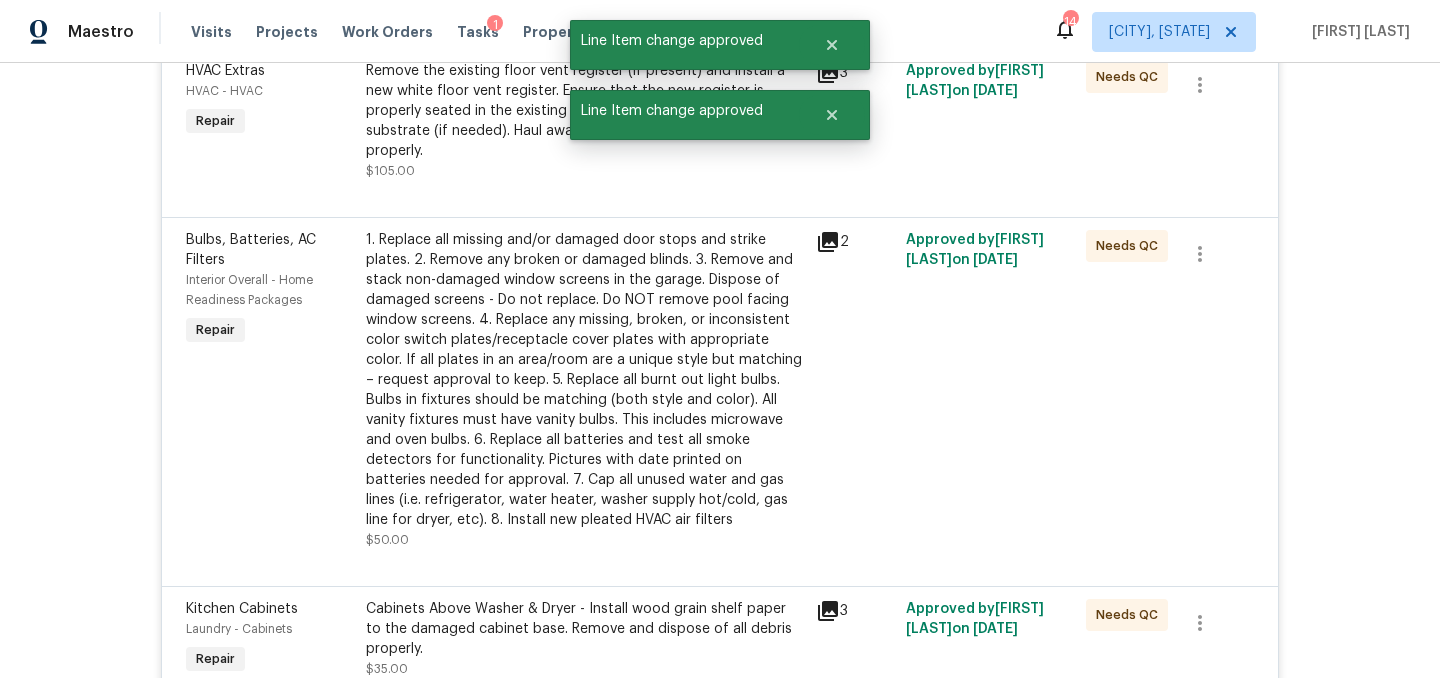 scroll, scrollTop: 3204, scrollLeft: 0, axis: vertical 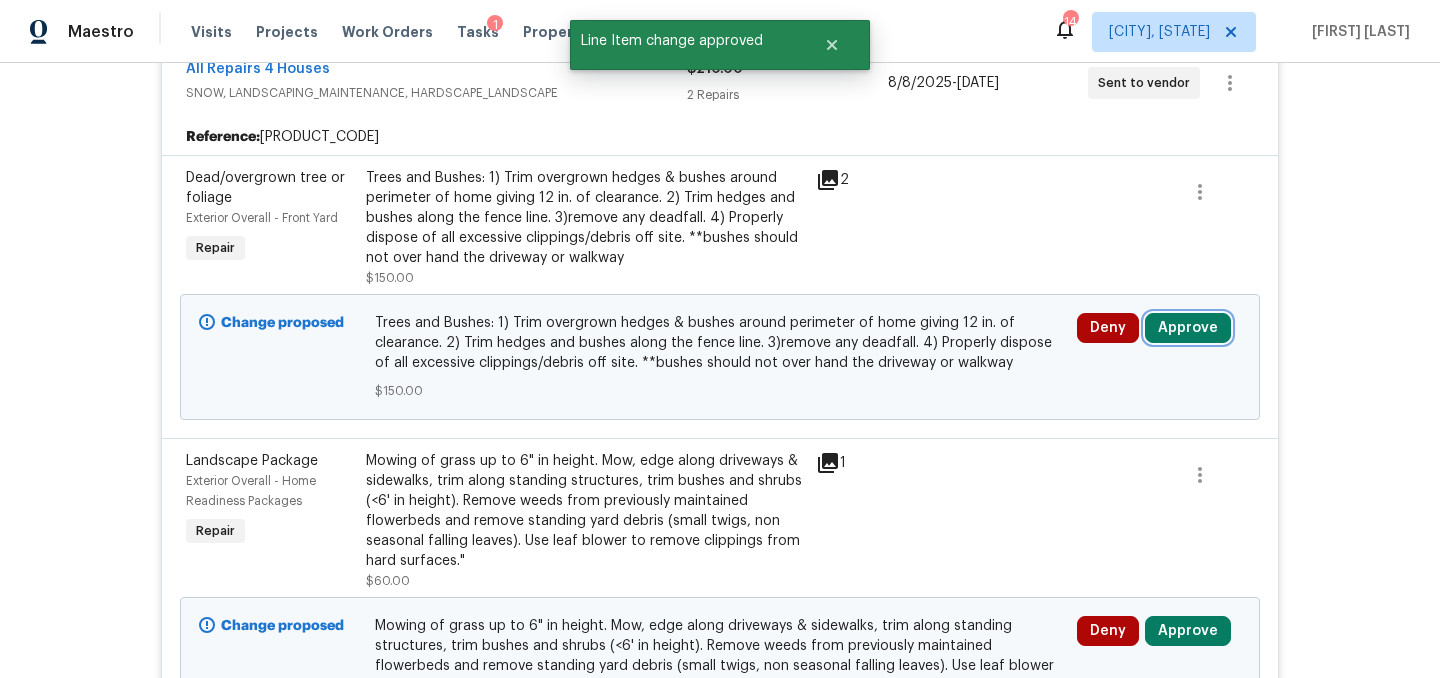 click on "Approve" at bounding box center (1188, 328) 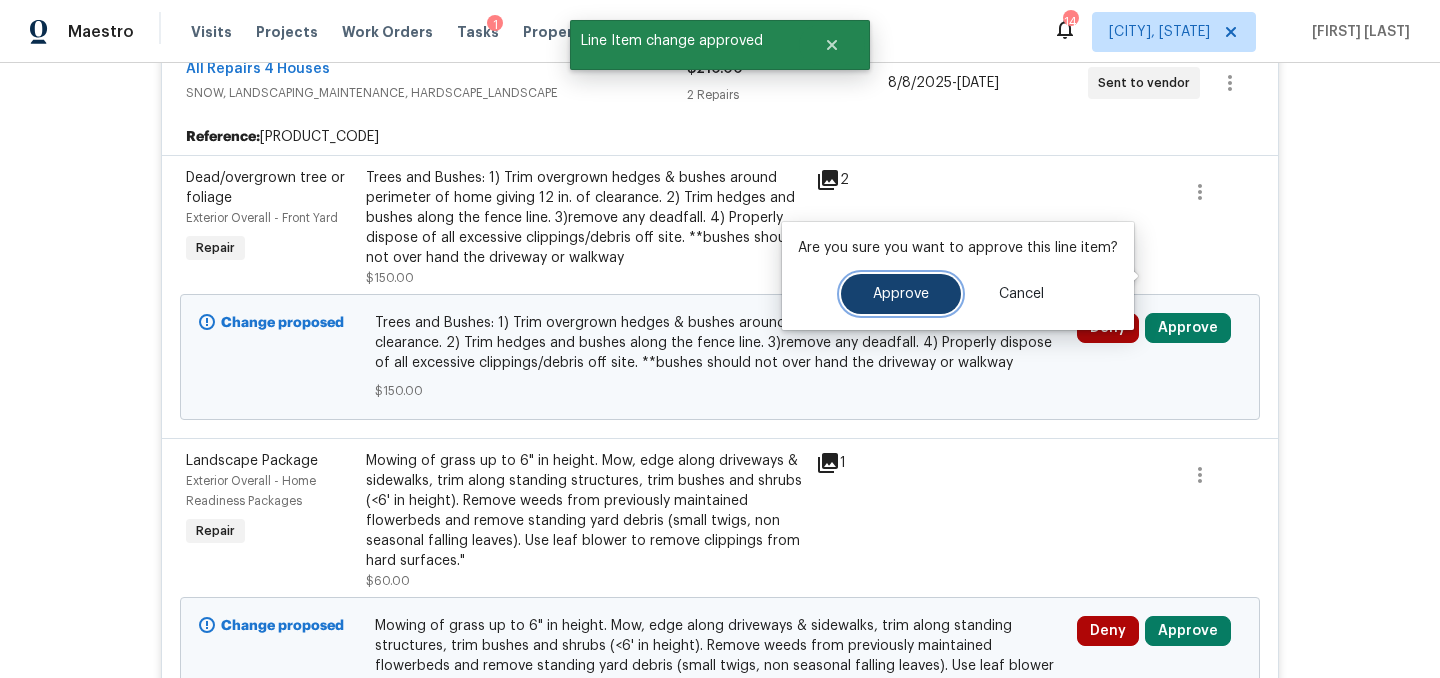click on "Approve" at bounding box center [901, 294] 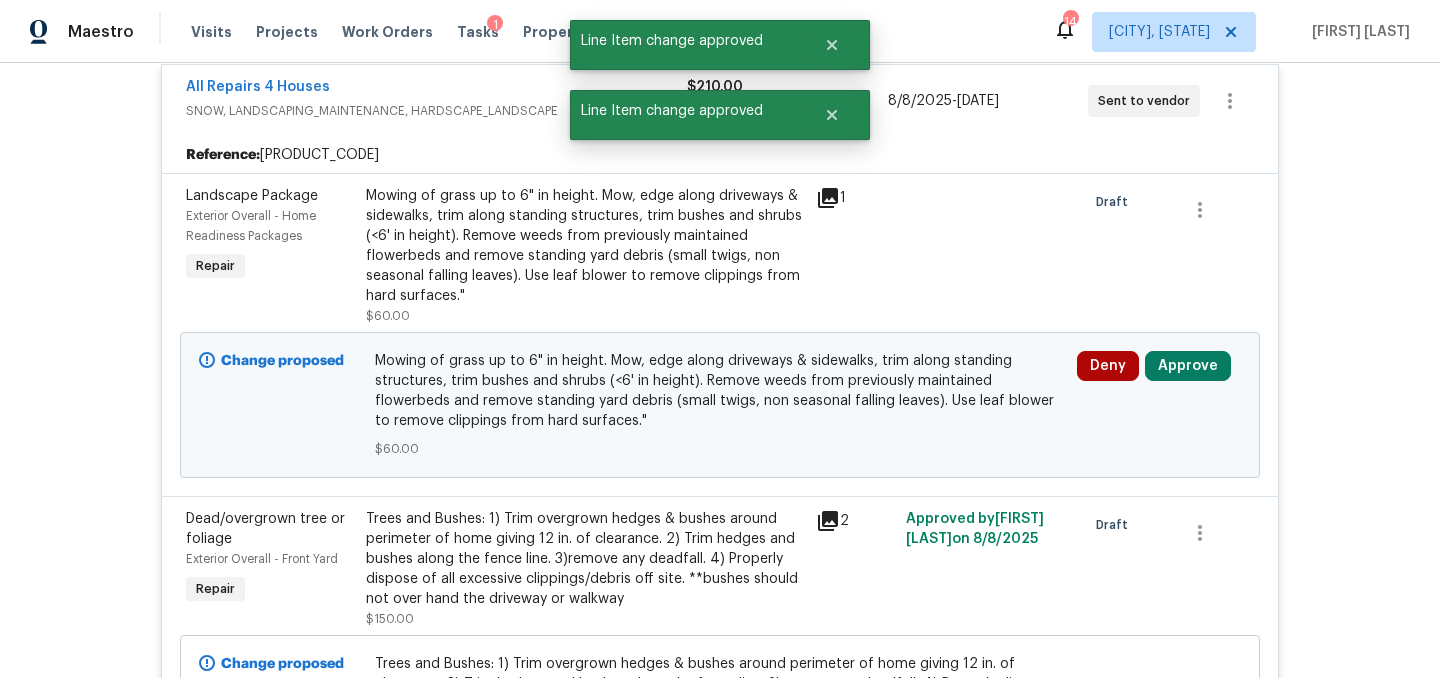 scroll, scrollTop: 3204, scrollLeft: 0, axis: vertical 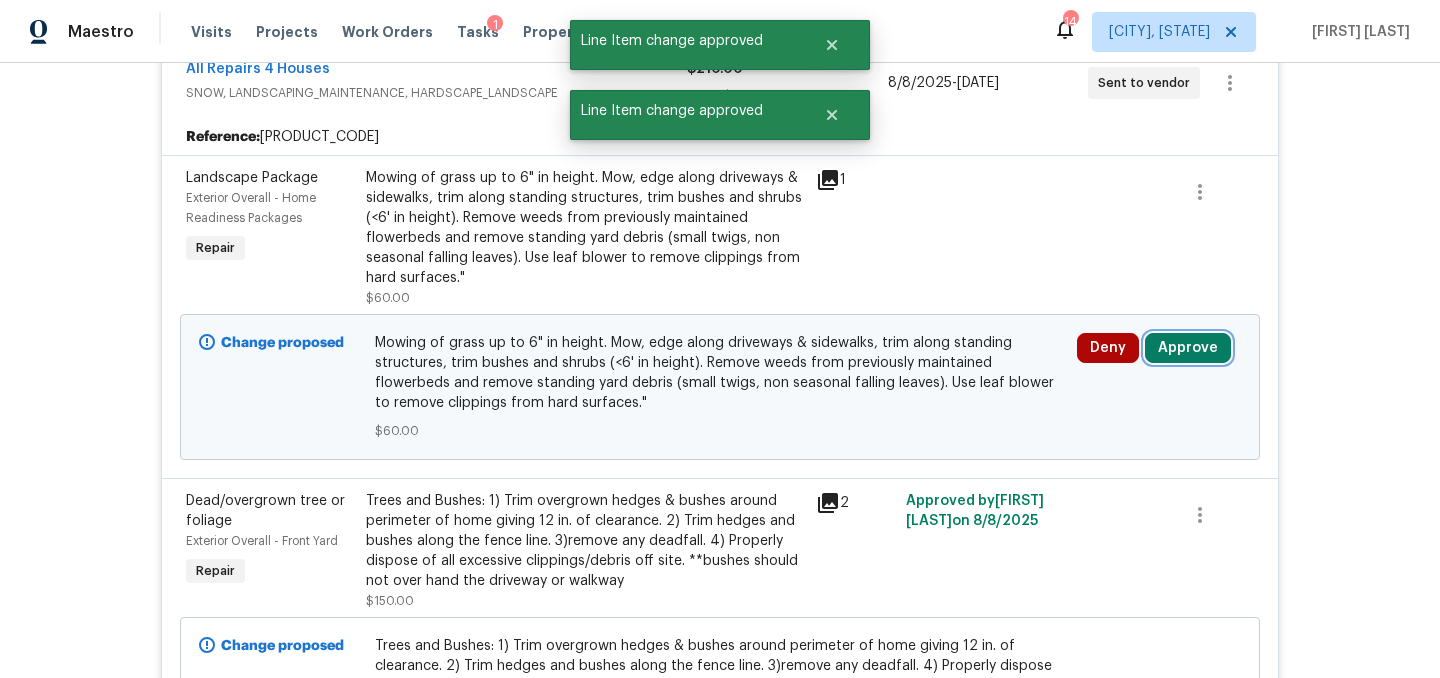click on "Approve" at bounding box center [1188, 348] 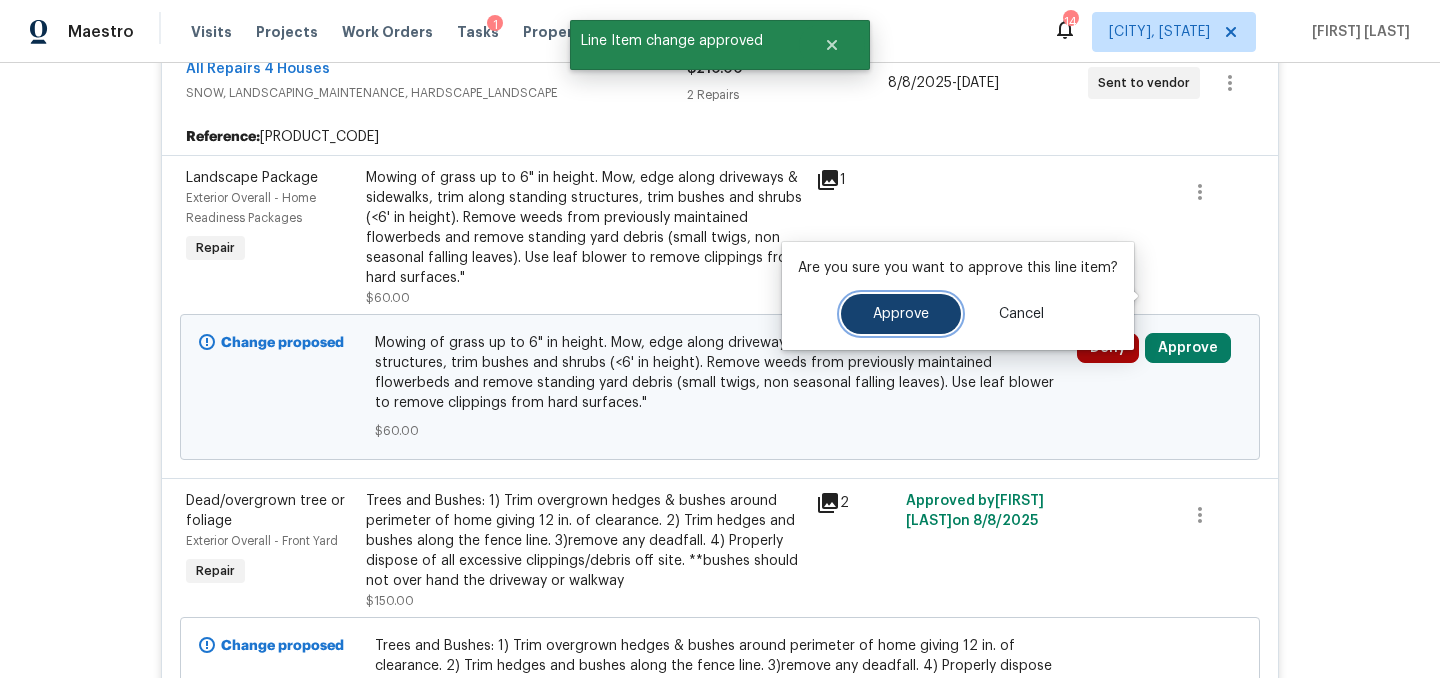 click on "Approve" at bounding box center (901, 314) 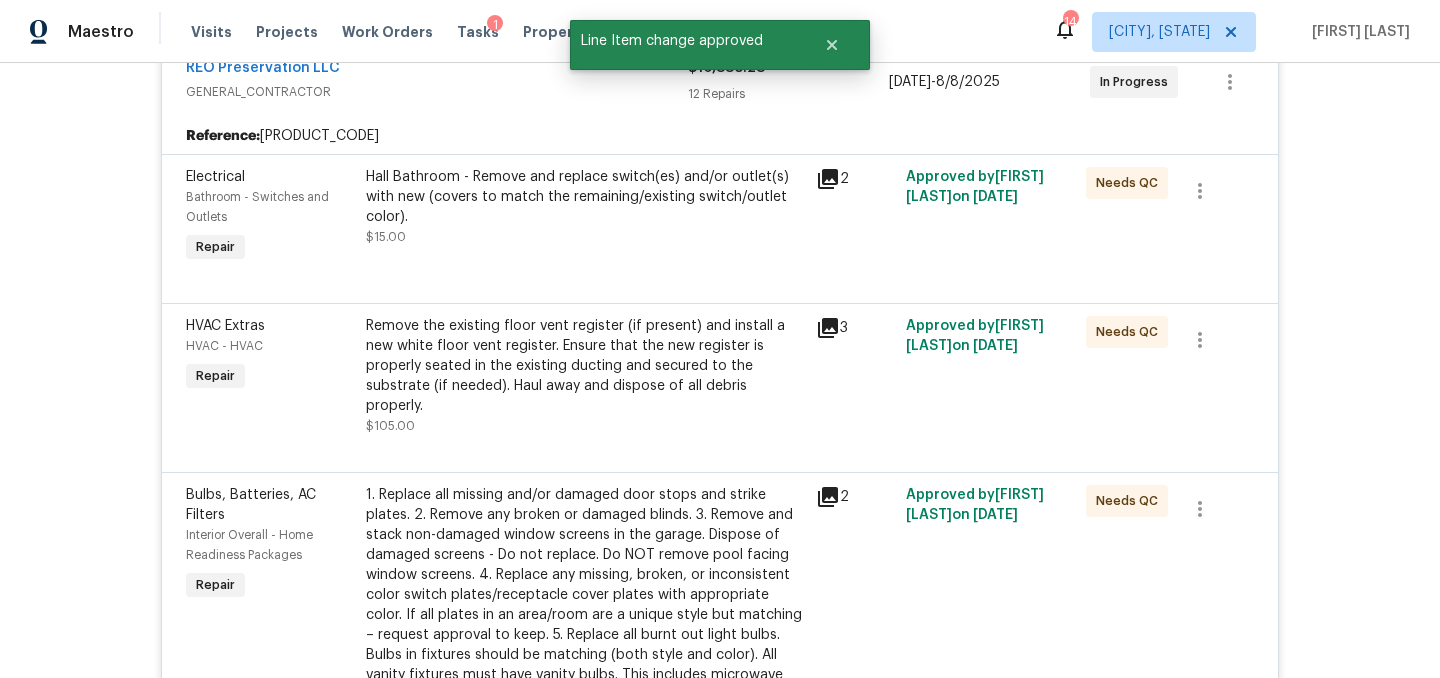 scroll, scrollTop: 0, scrollLeft: 0, axis: both 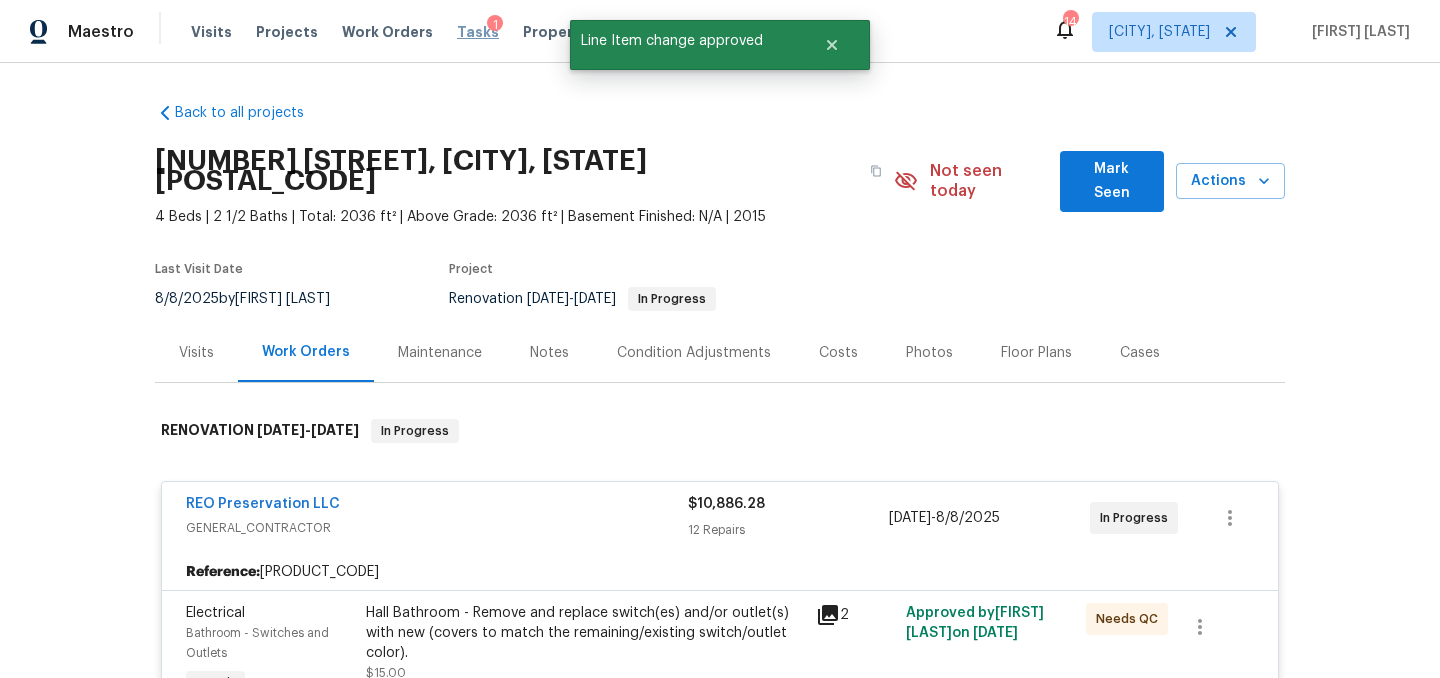click on "Tasks" at bounding box center [478, 32] 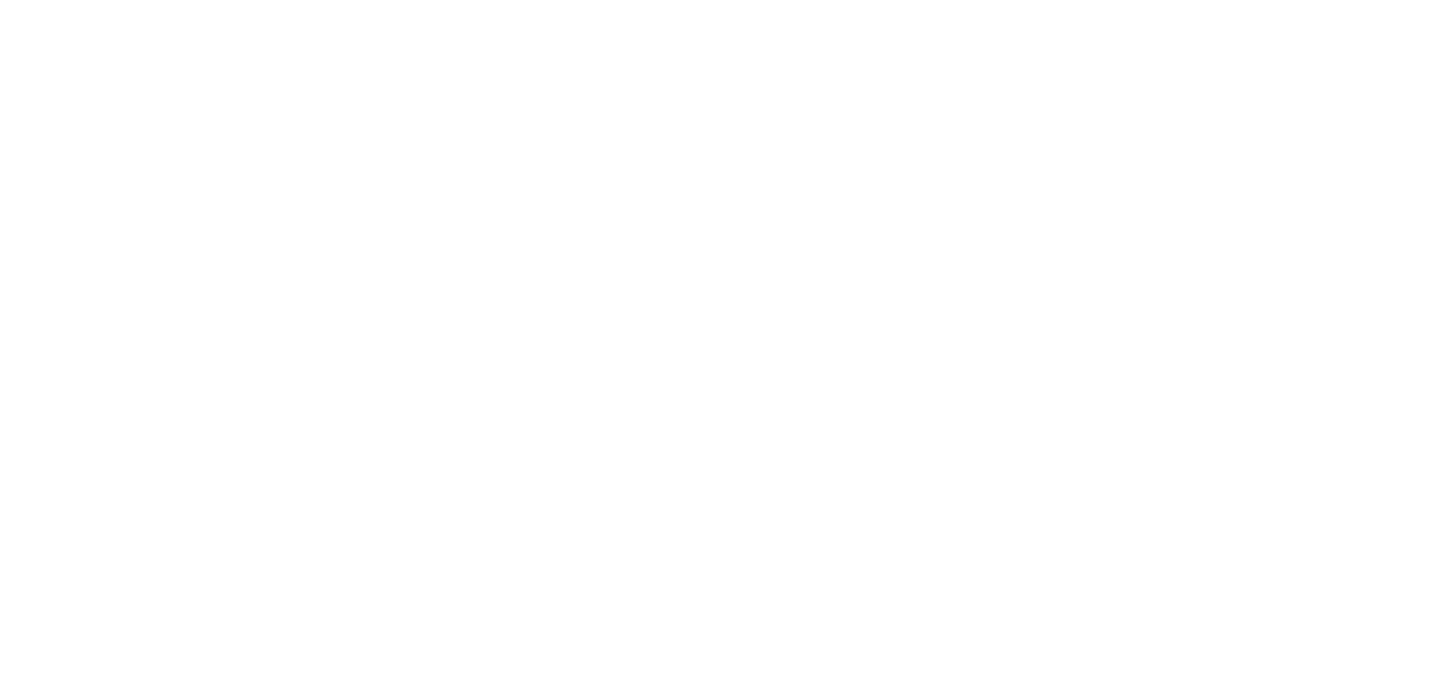 scroll, scrollTop: 0, scrollLeft: 0, axis: both 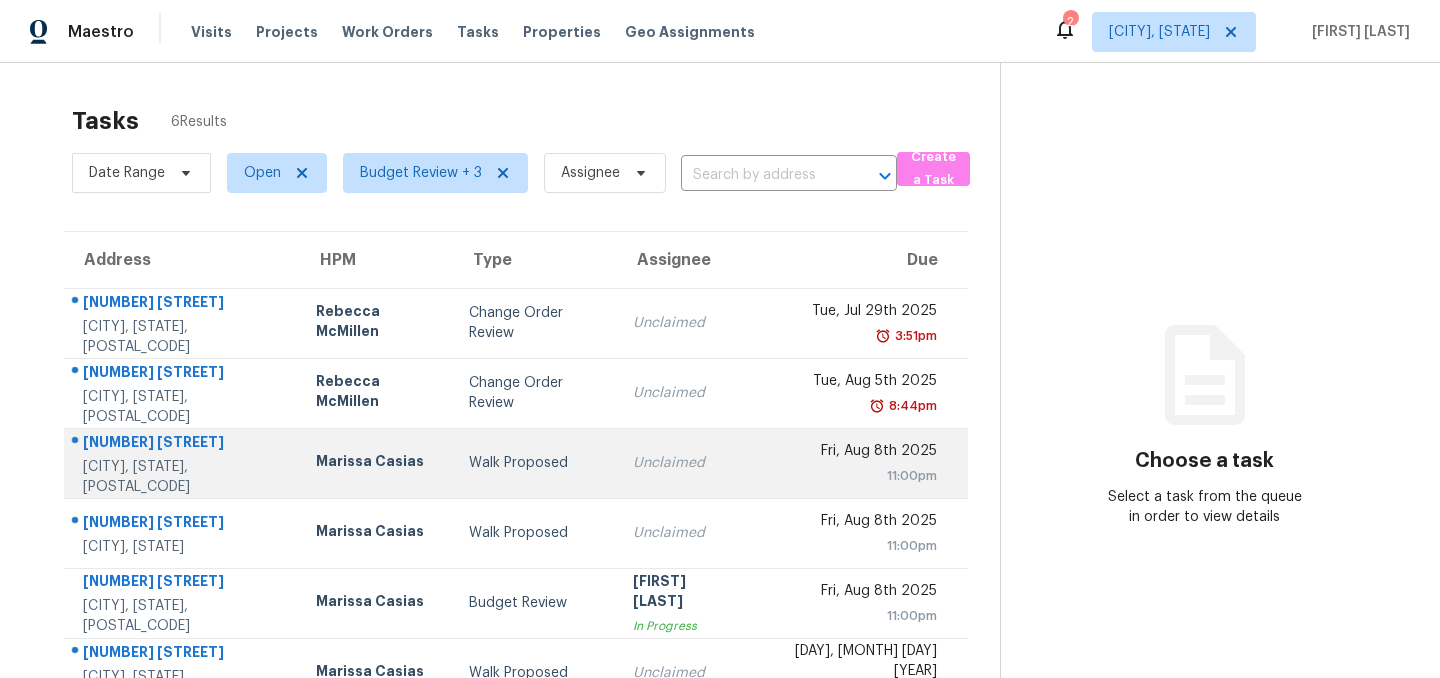 click on "Marissa Casias" at bounding box center [376, 463] 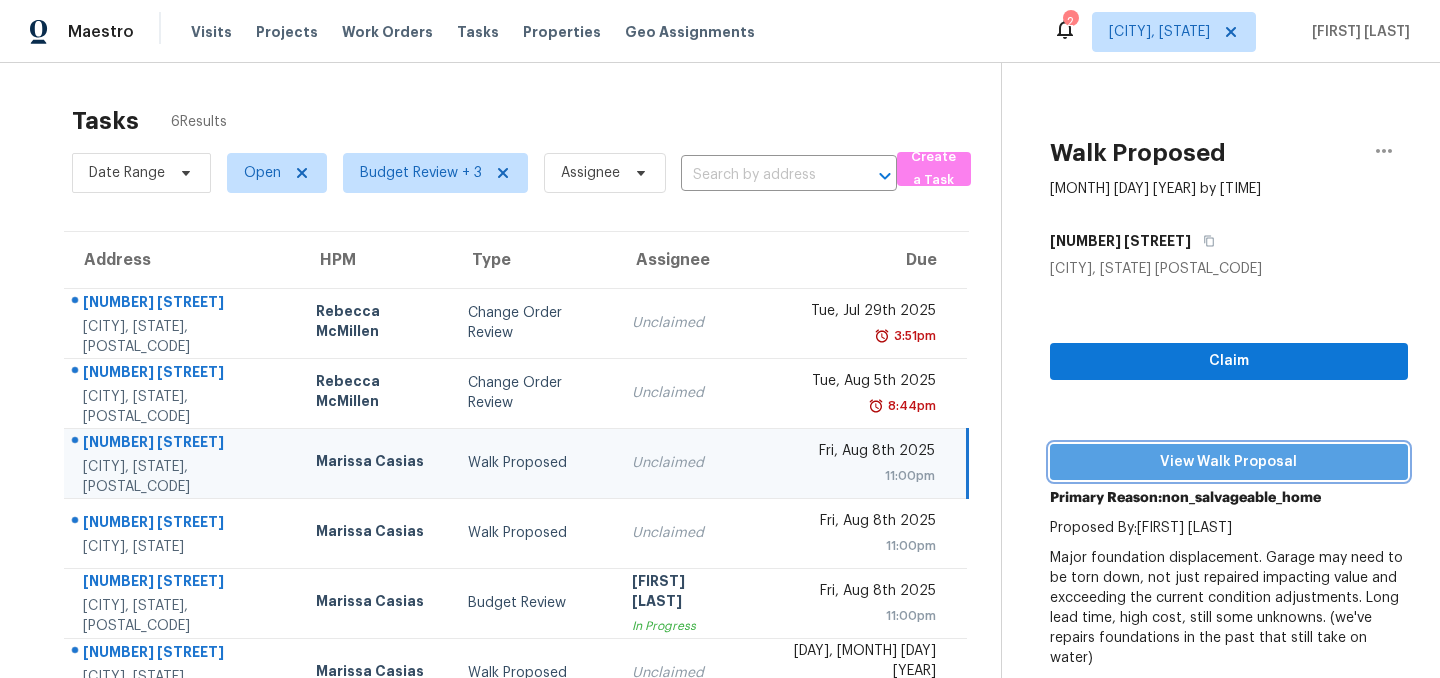 click on "View Walk Proposal" at bounding box center [1229, 462] 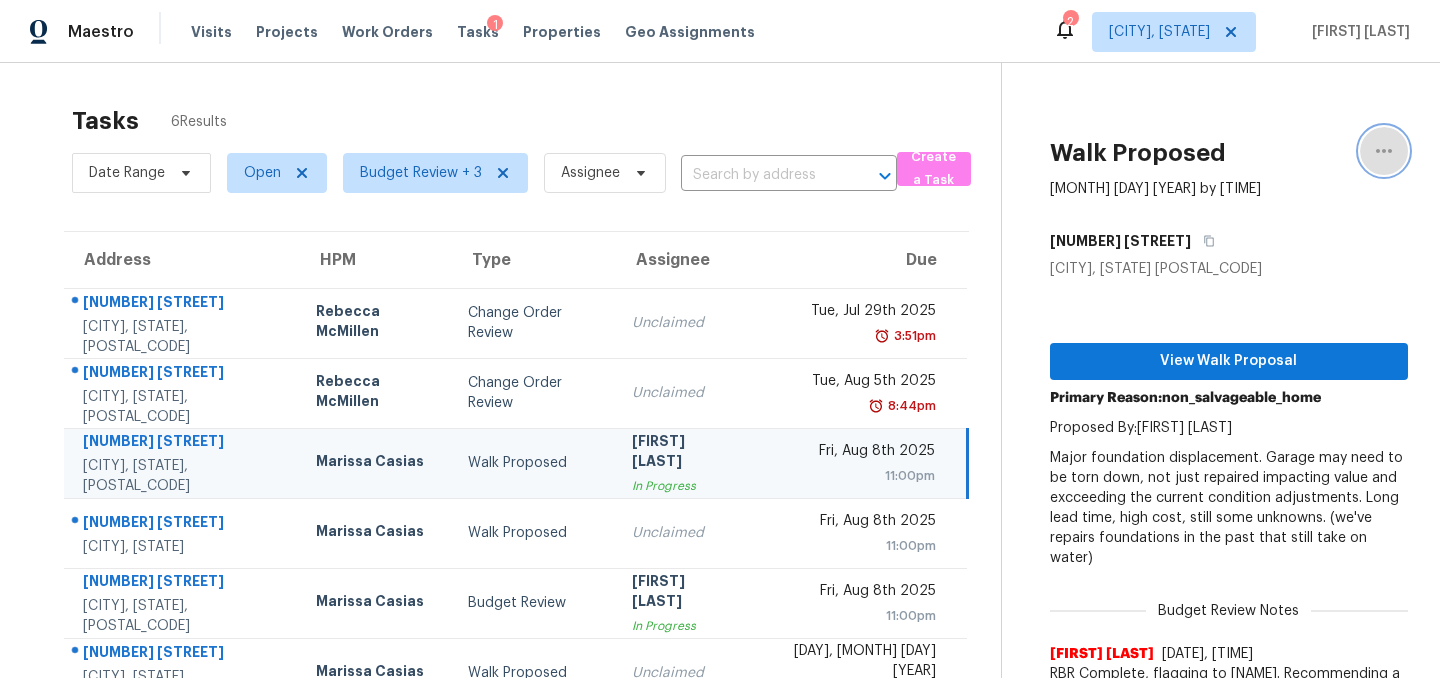 click 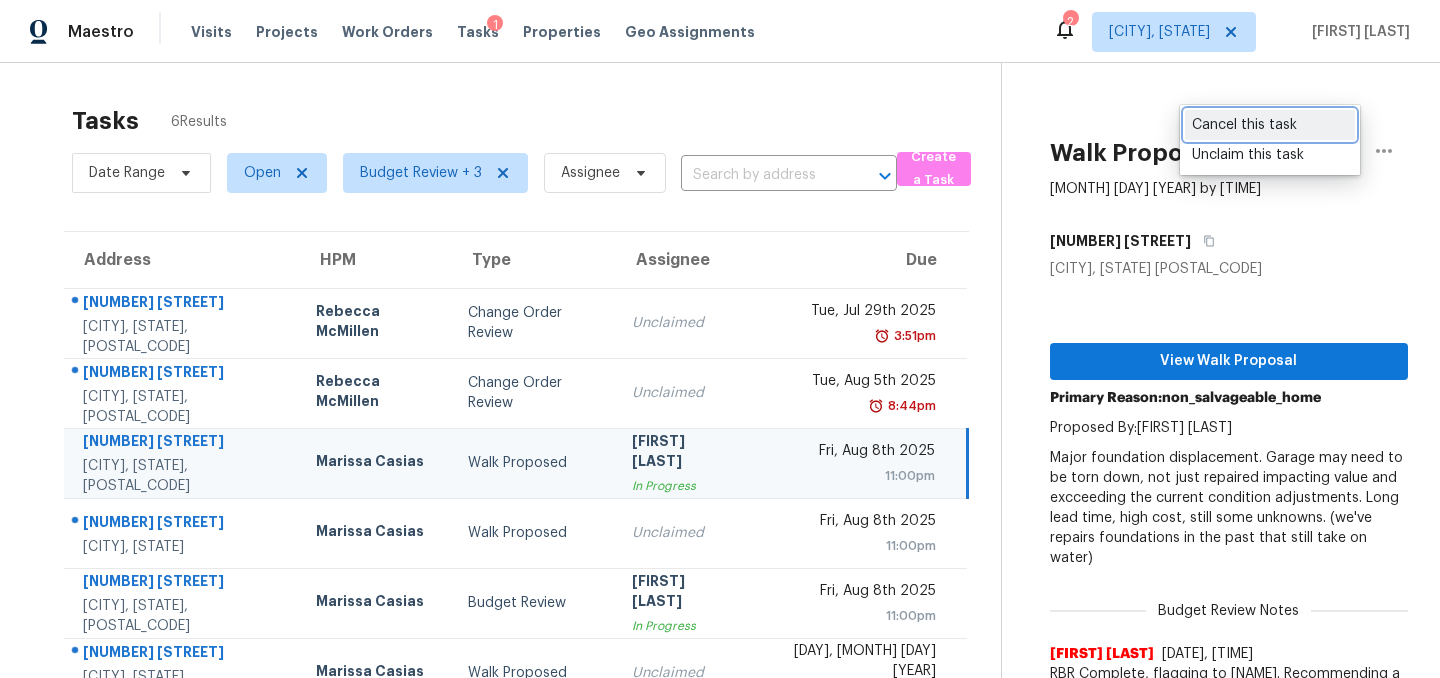 click on "Cancel this task" at bounding box center (1270, 125) 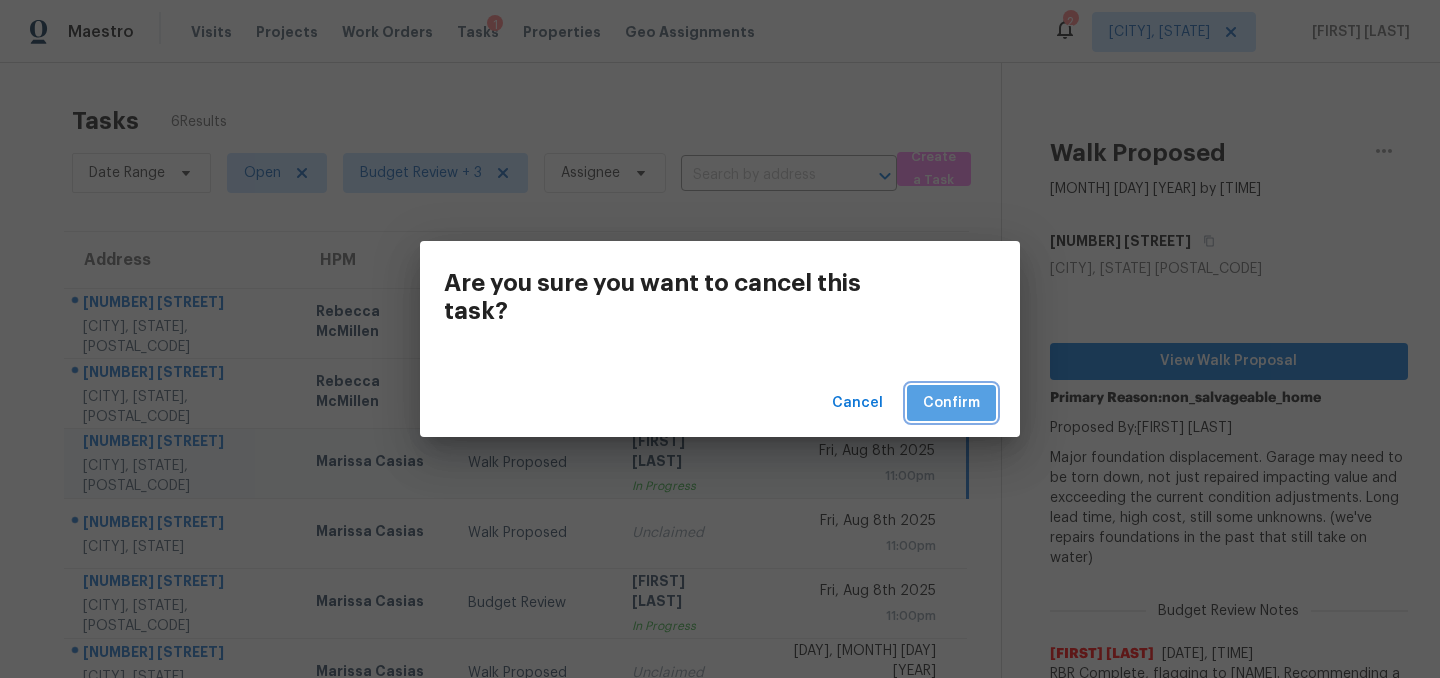 click on "Confirm" at bounding box center (951, 403) 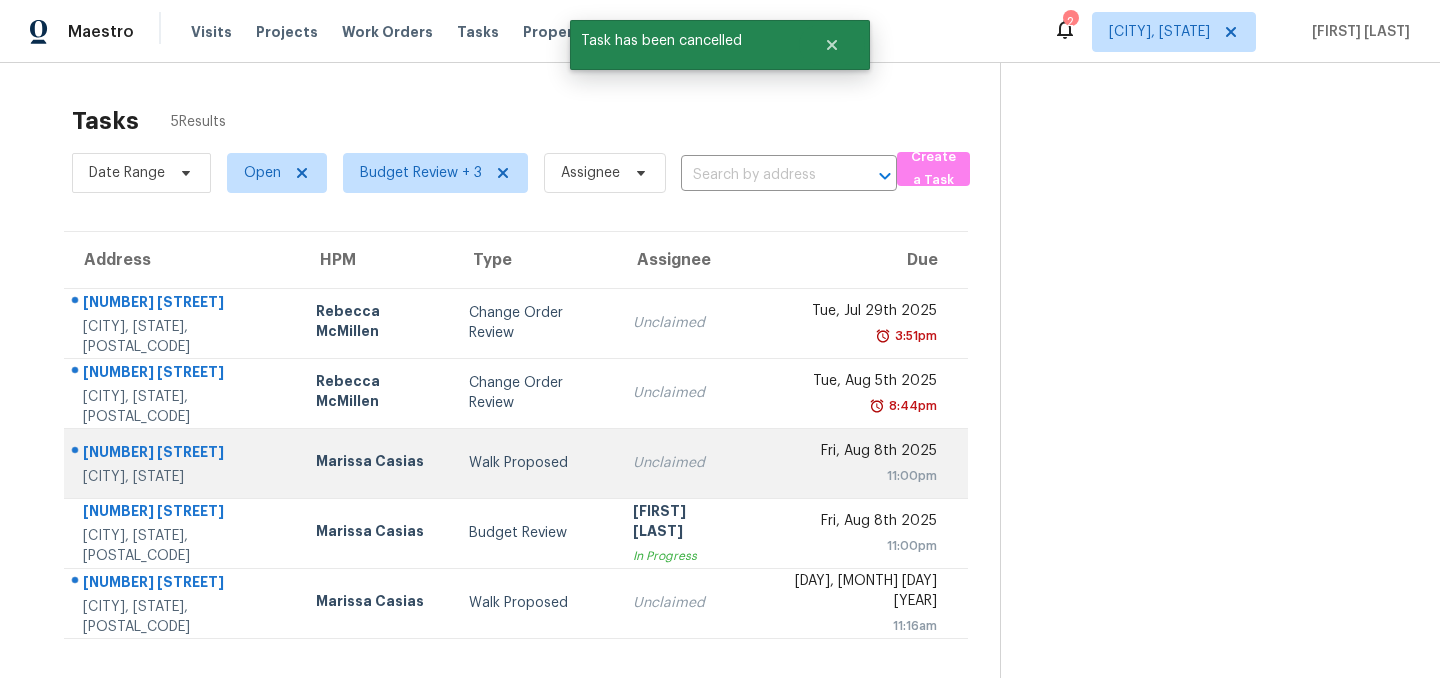 click on "Walk Proposed" at bounding box center (535, 463) 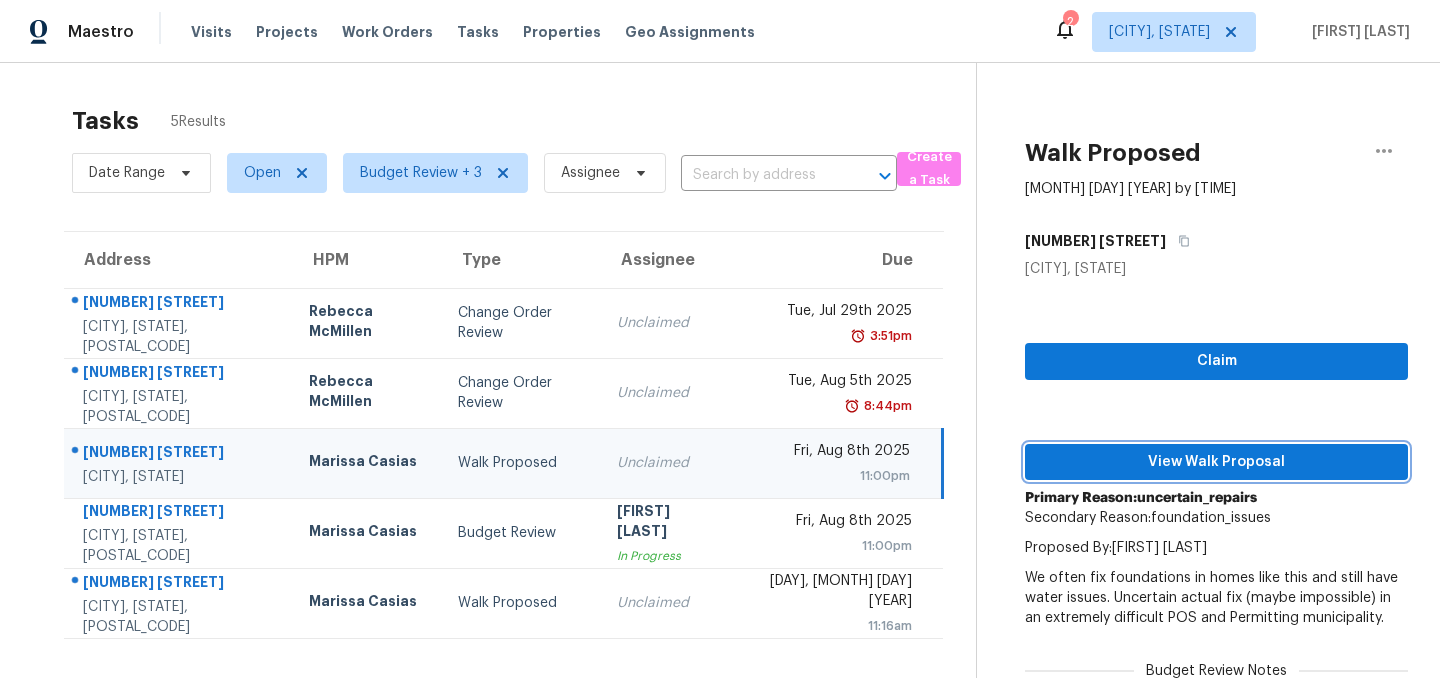 click on "View Walk Proposal" at bounding box center (1216, 462) 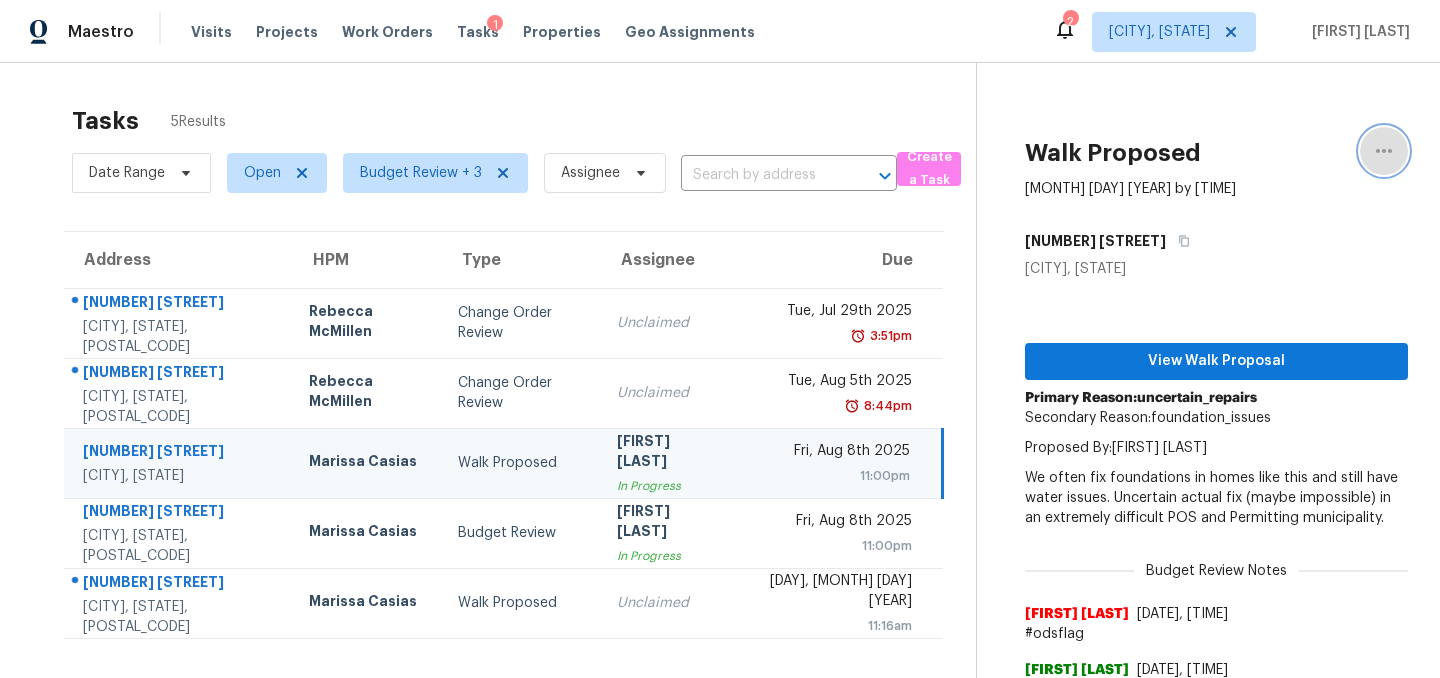 click 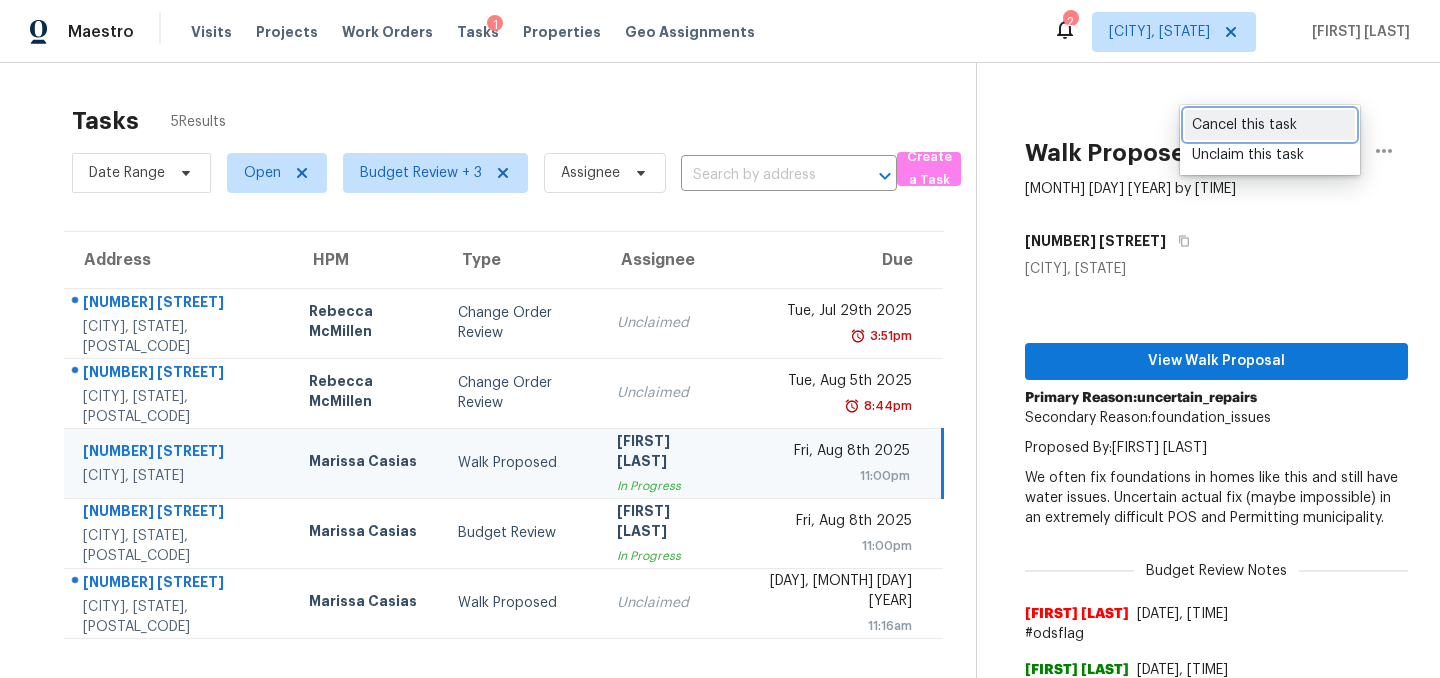 click on "Cancel this task" at bounding box center [1270, 125] 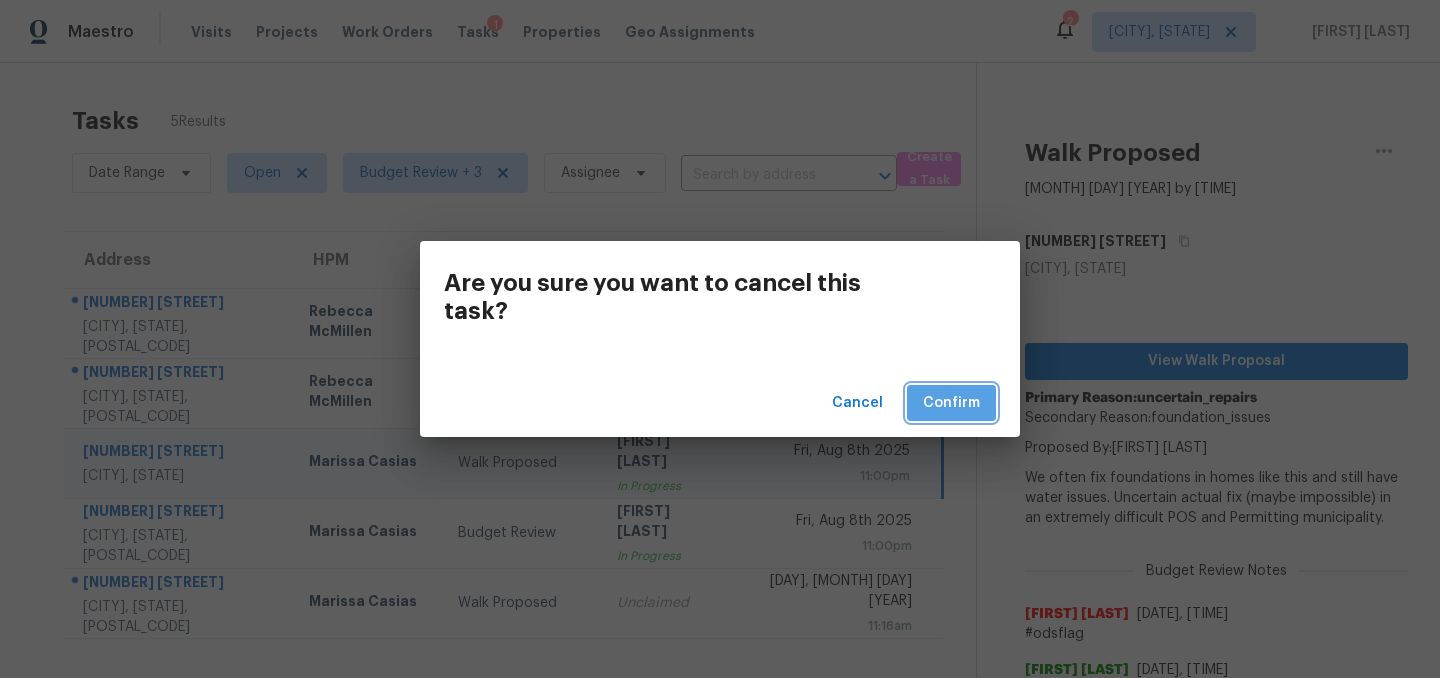 click on "Confirm" at bounding box center (951, 403) 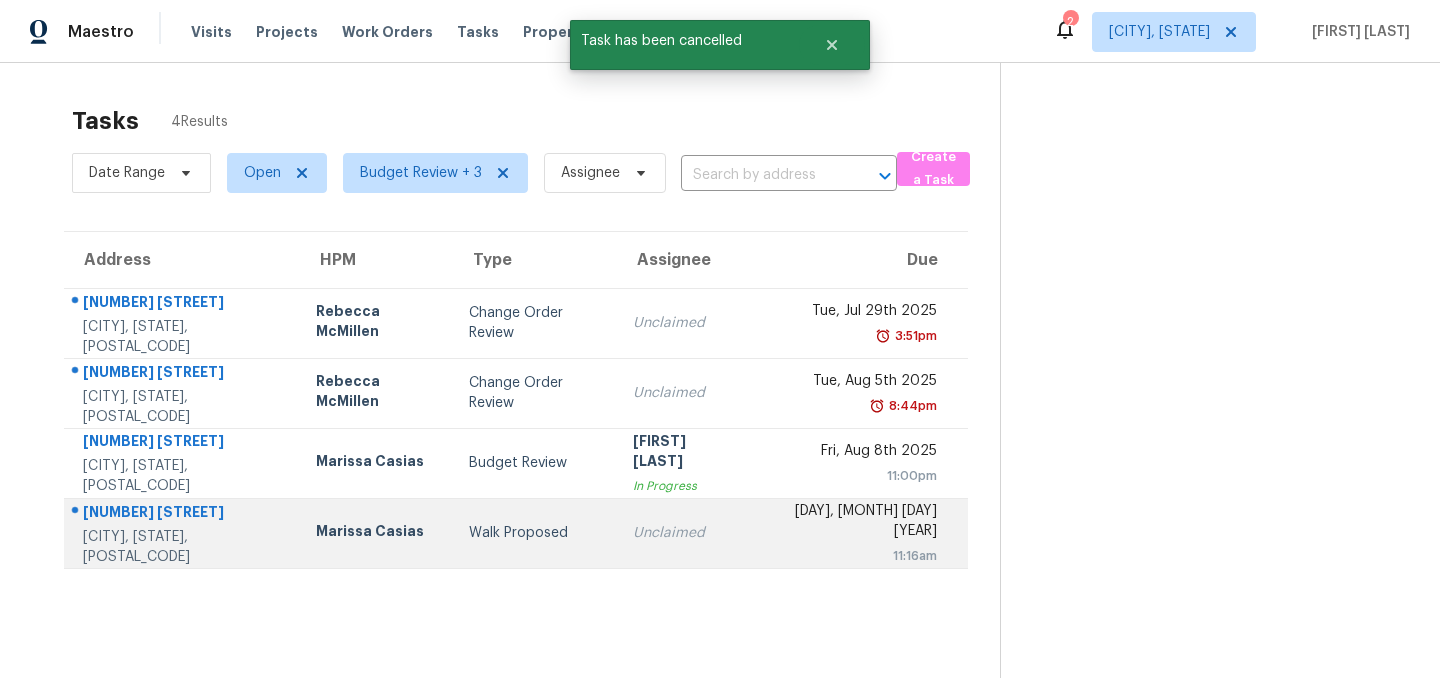 click on "Walk Proposed" at bounding box center (535, 533) 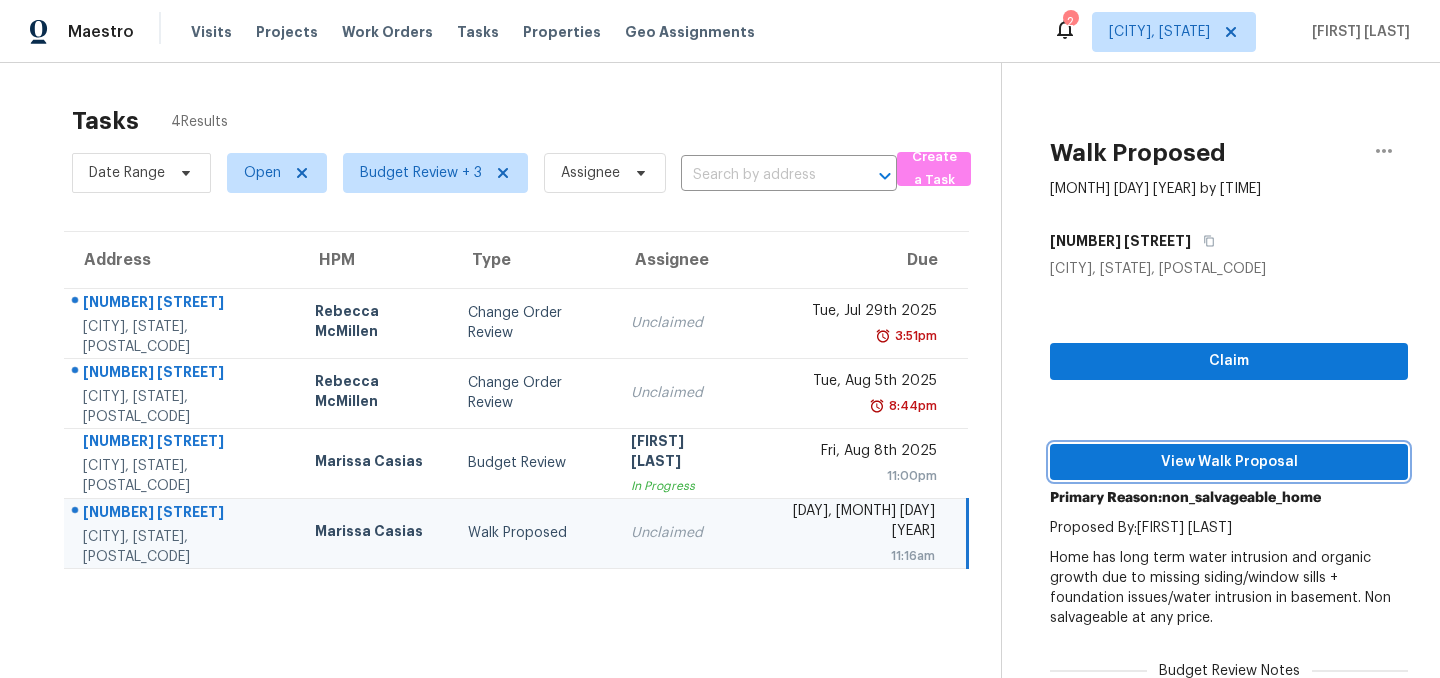 click on "View Walk Proposal" at bounding box center [1229, 462] 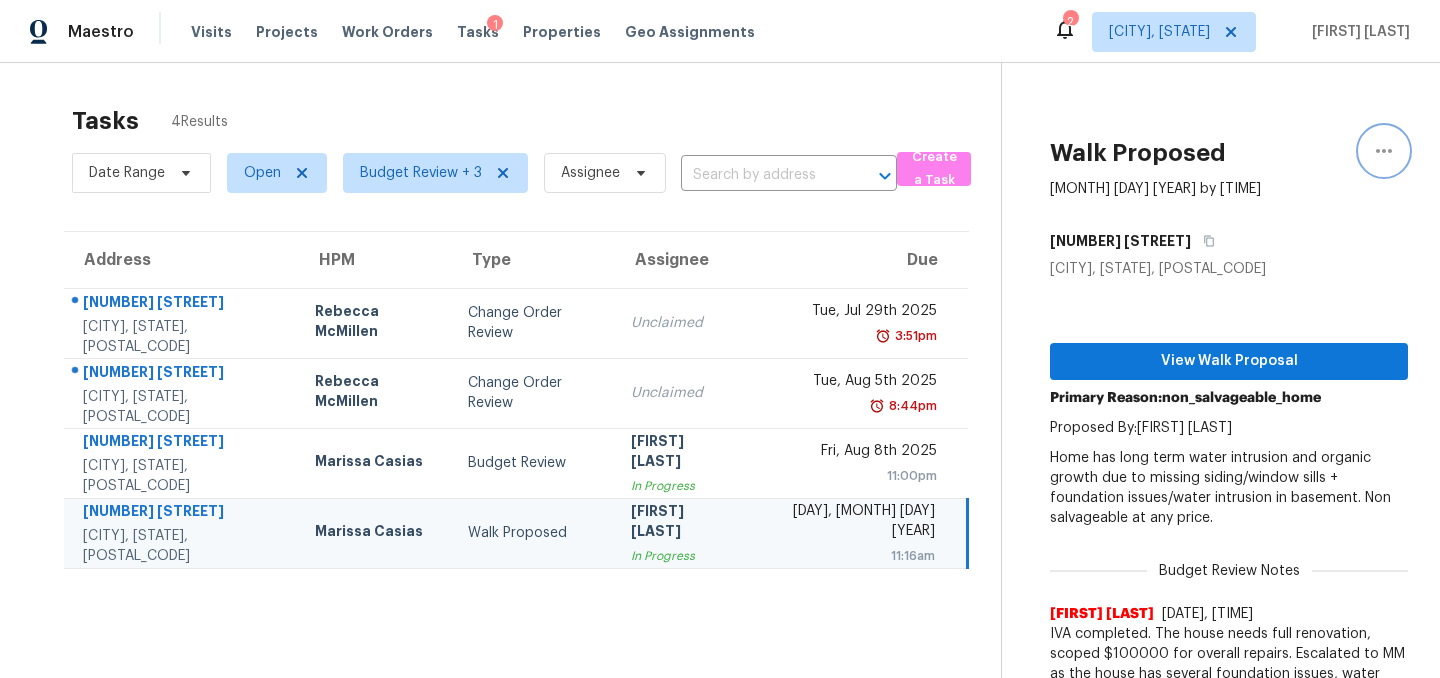 click 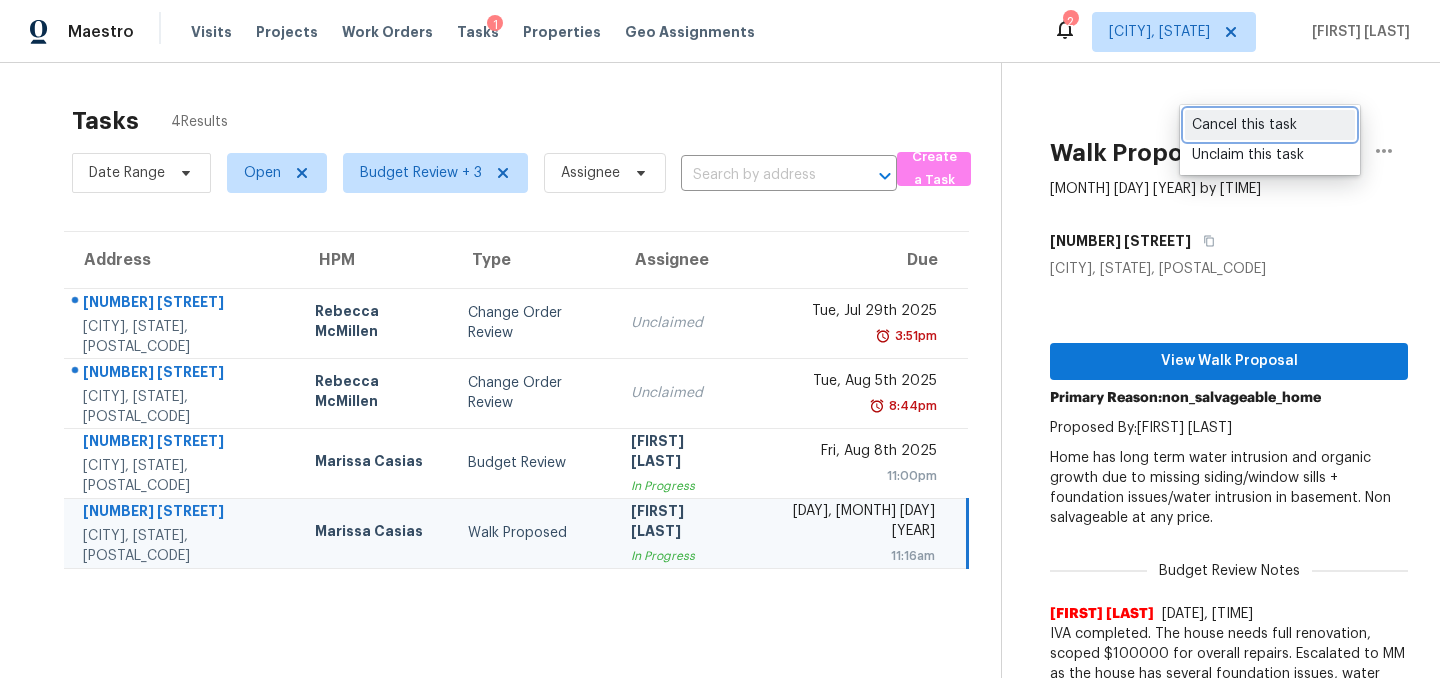 click on "Cancel this task" at bounding box center [1270, 125] 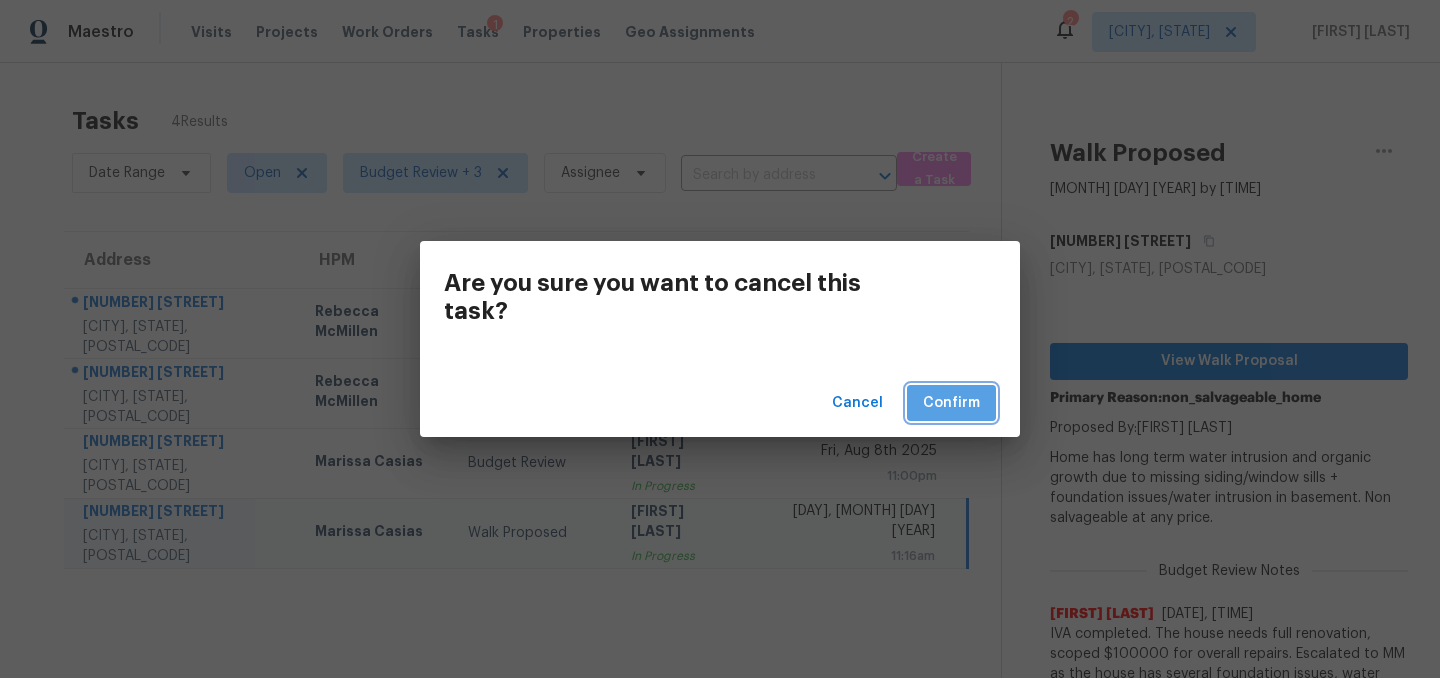 click on "Confirm" at bounding box center [951, 403] 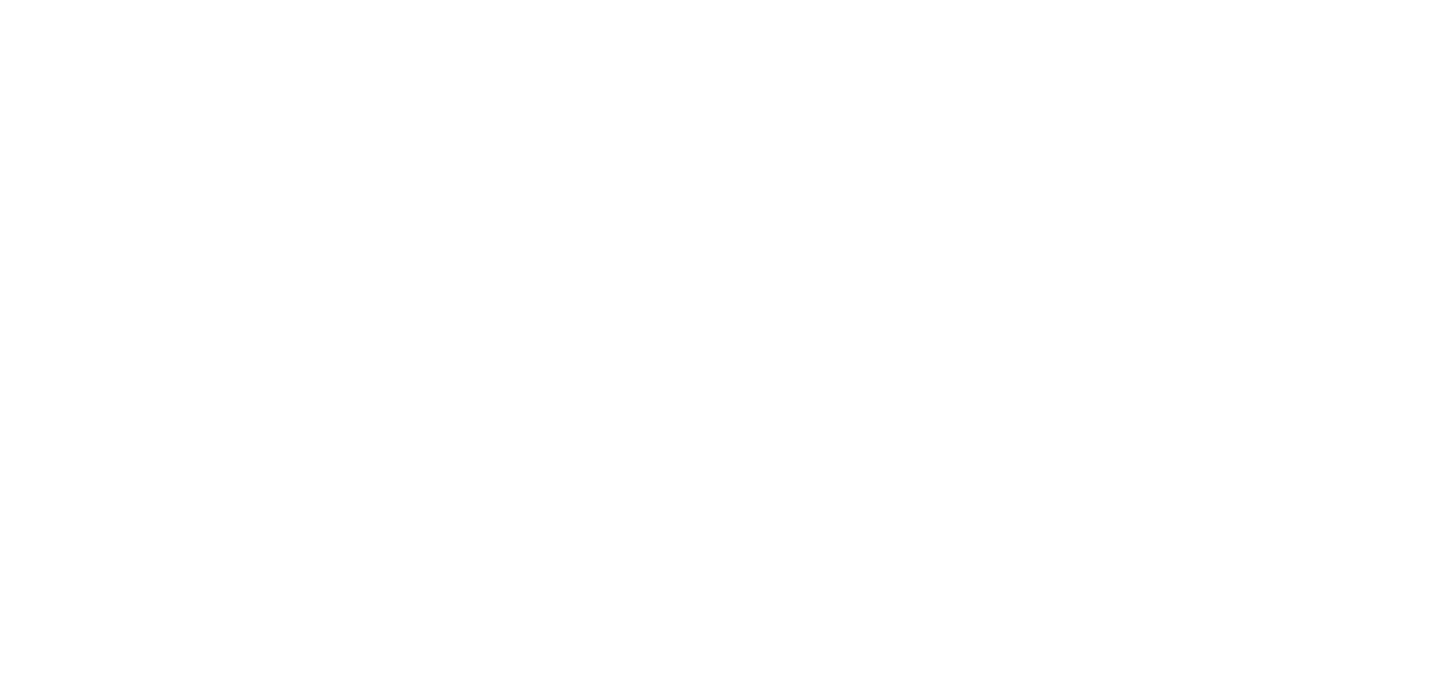 scroll, scrollTop: 0, scrollLeft: 0, axis: both 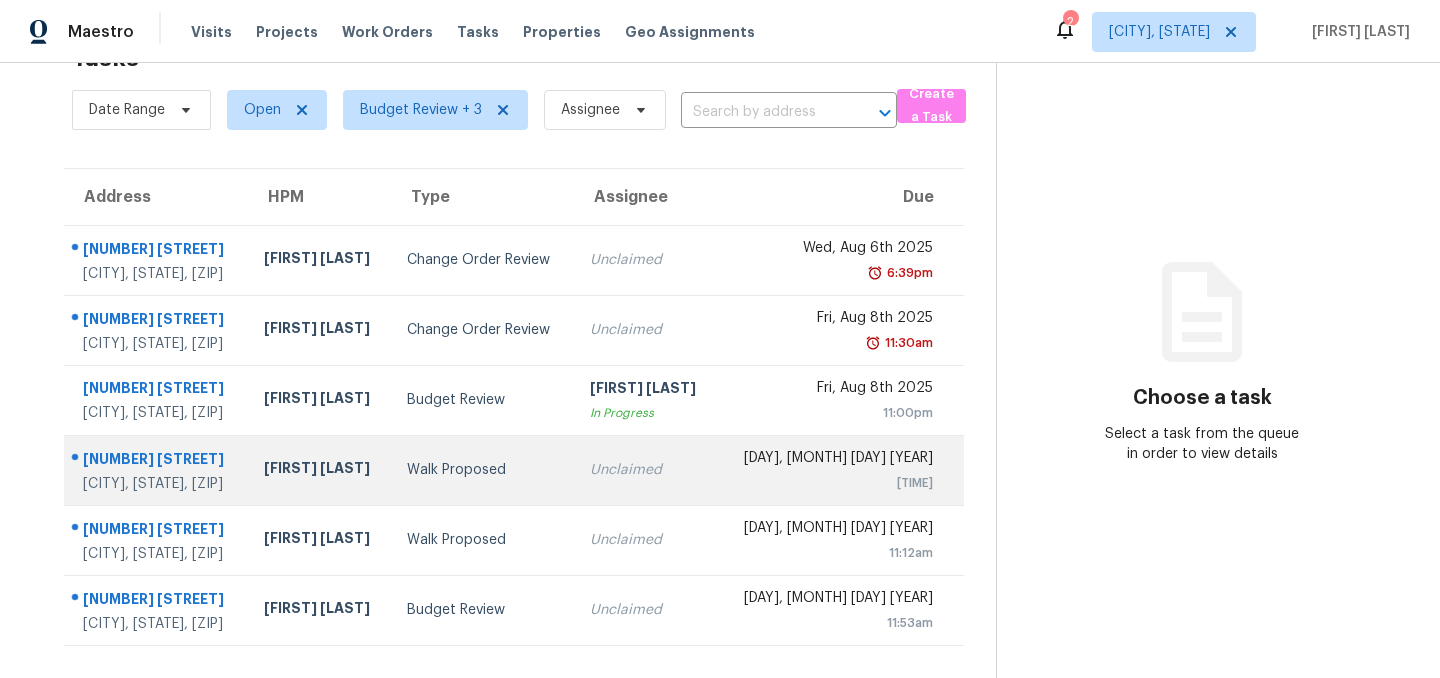 click on "Walk Proposed" at bounding box center (482, 470) 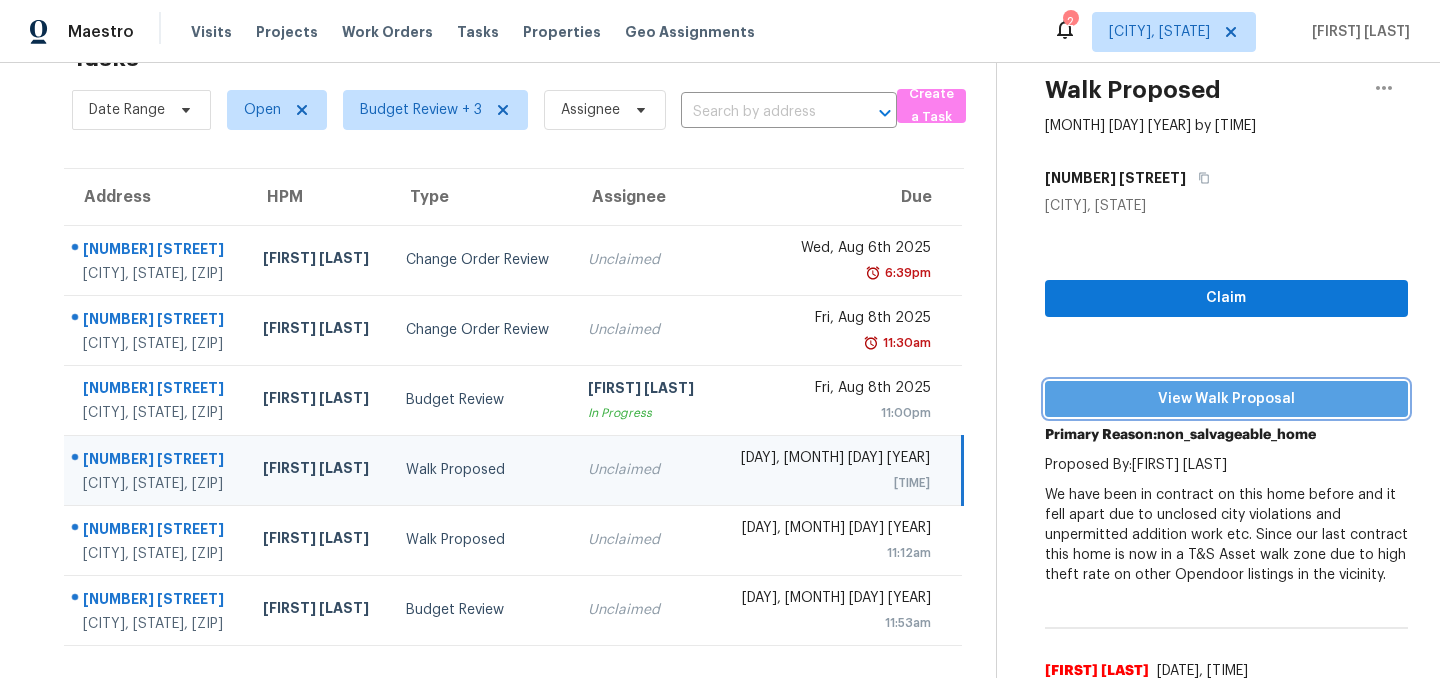 click on "View Walk Proposal" at bounding box center (1226, 399) 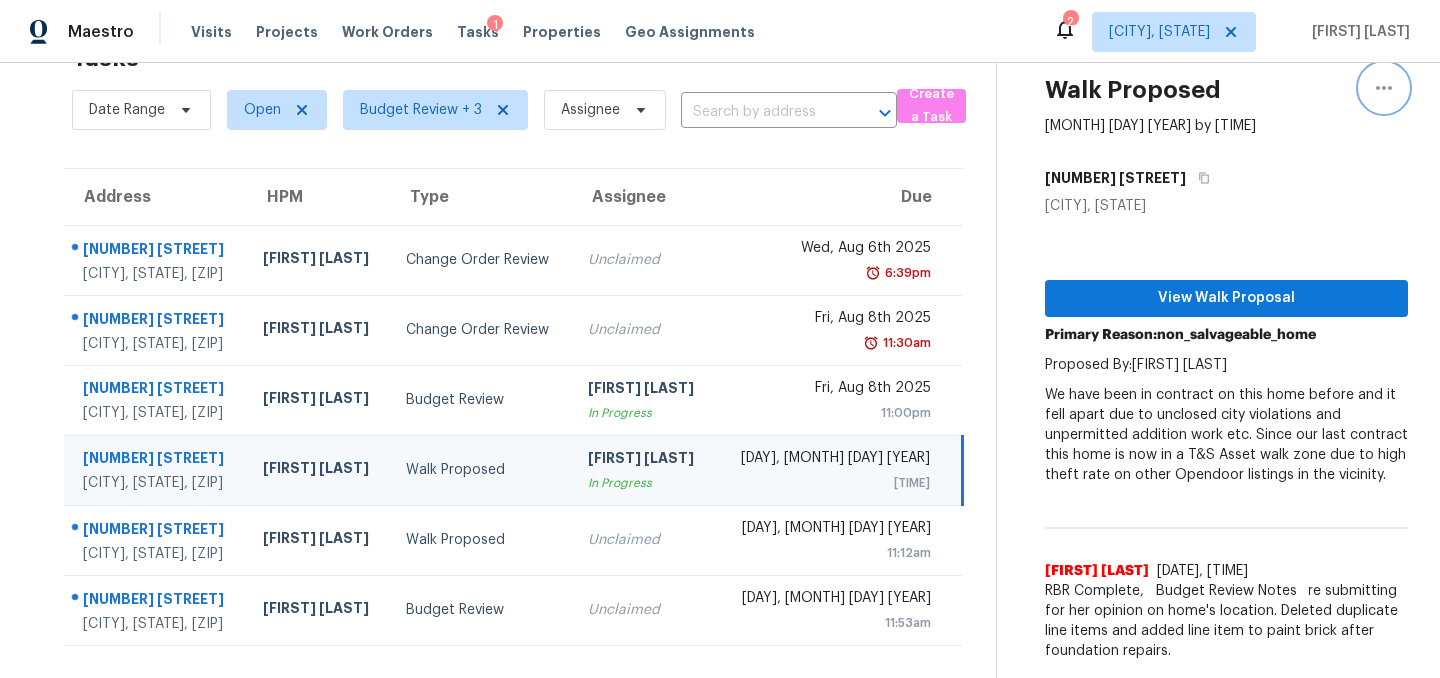 click 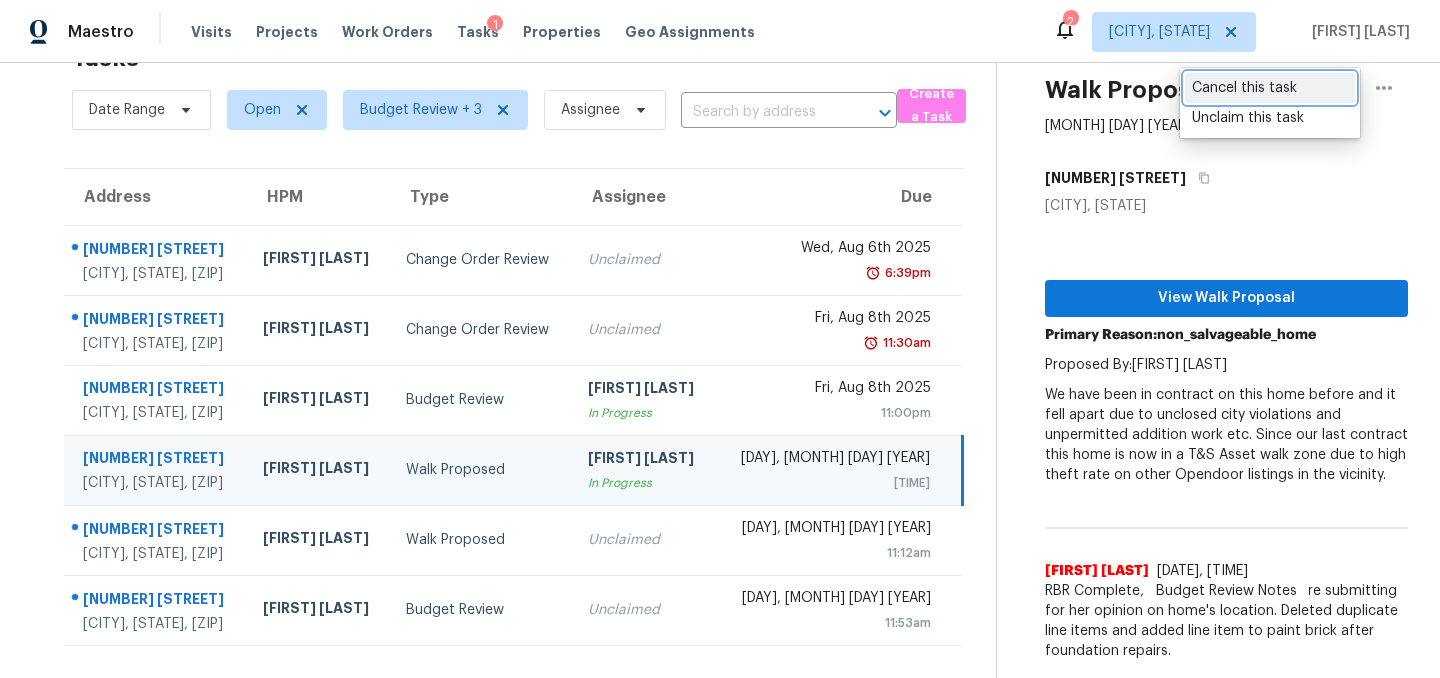 click on "Cancel this task" at bounding box center (1270, 88) 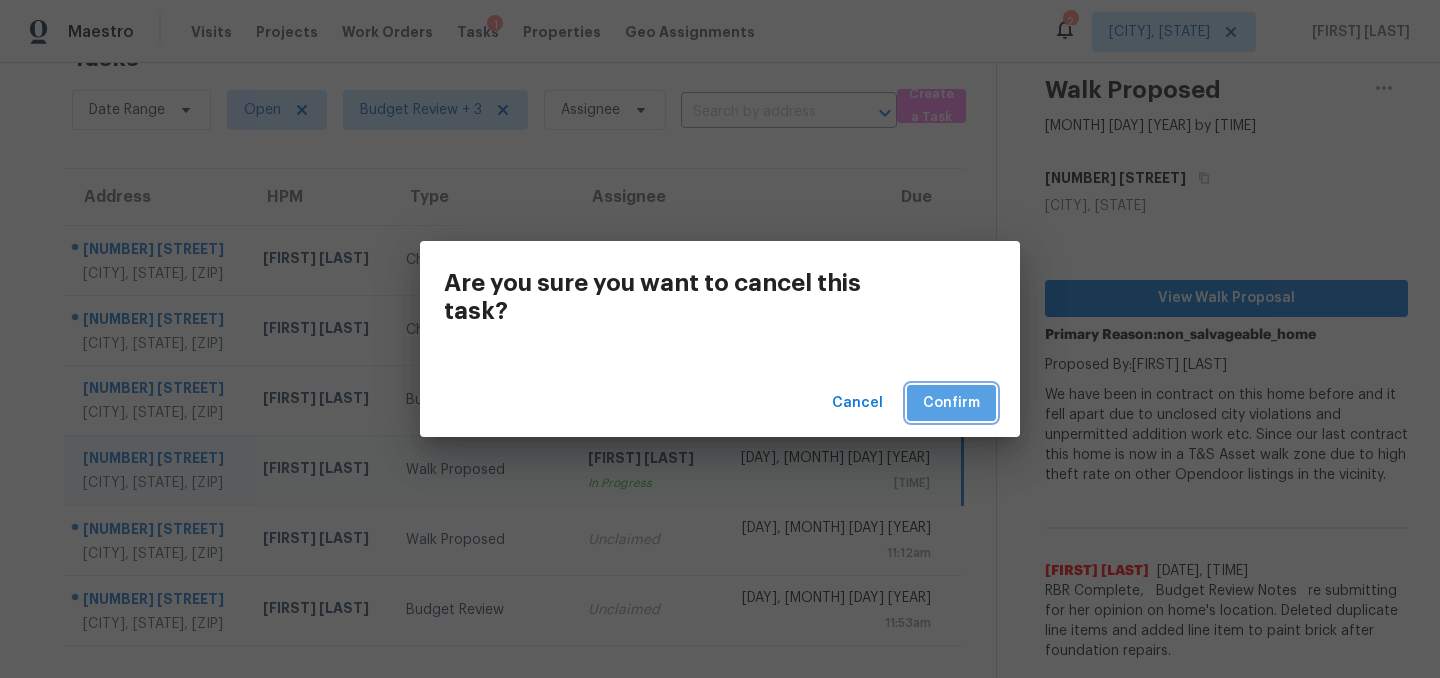 click on "Confirm" at bounding box center (951, 403) 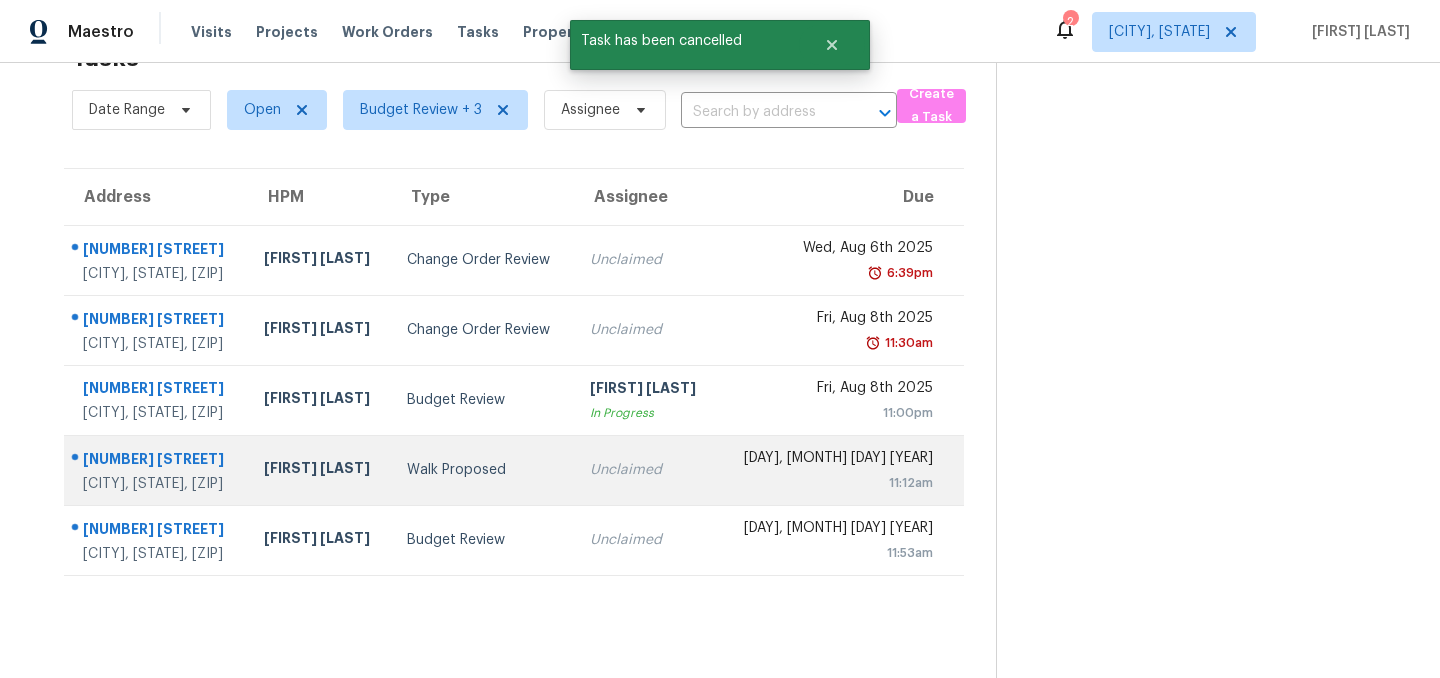 click on "Walk Proposed" at bounding box center [482, 470] 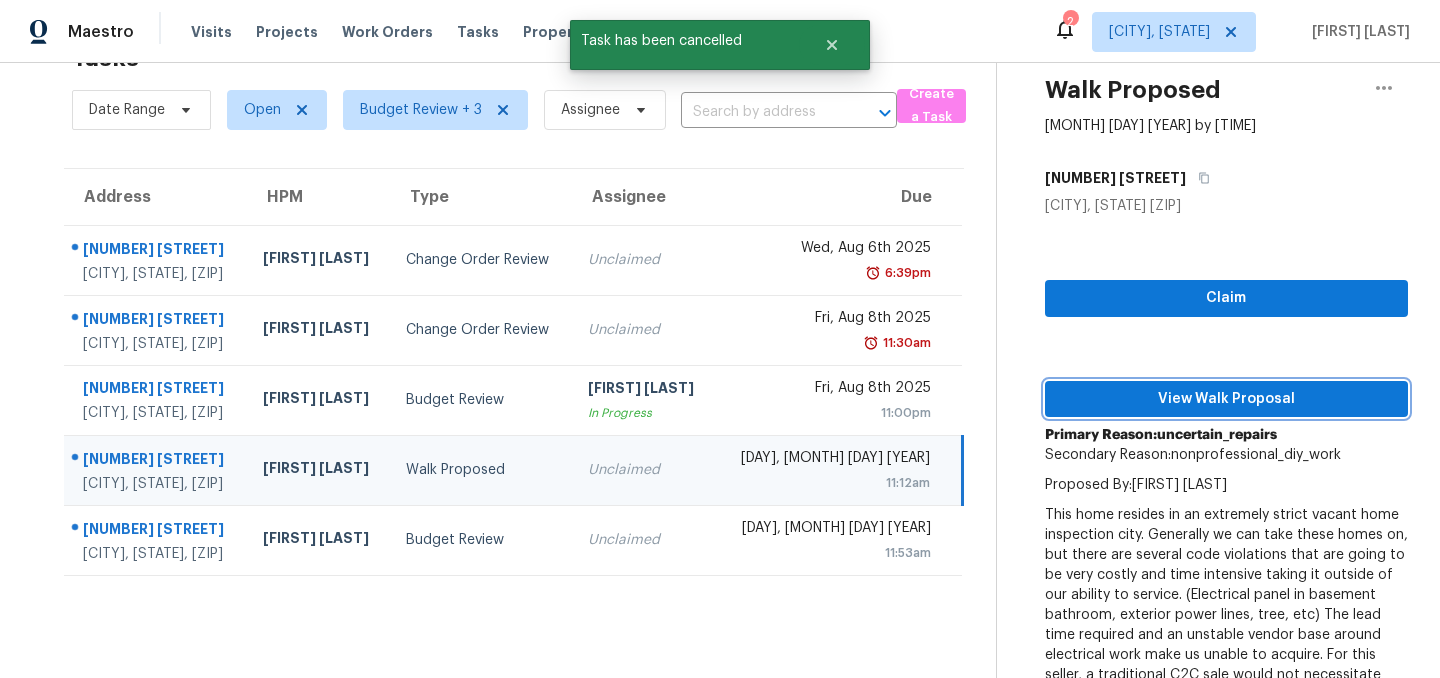 click on "View Walk Proposal" at bounding box center [1226, 399] 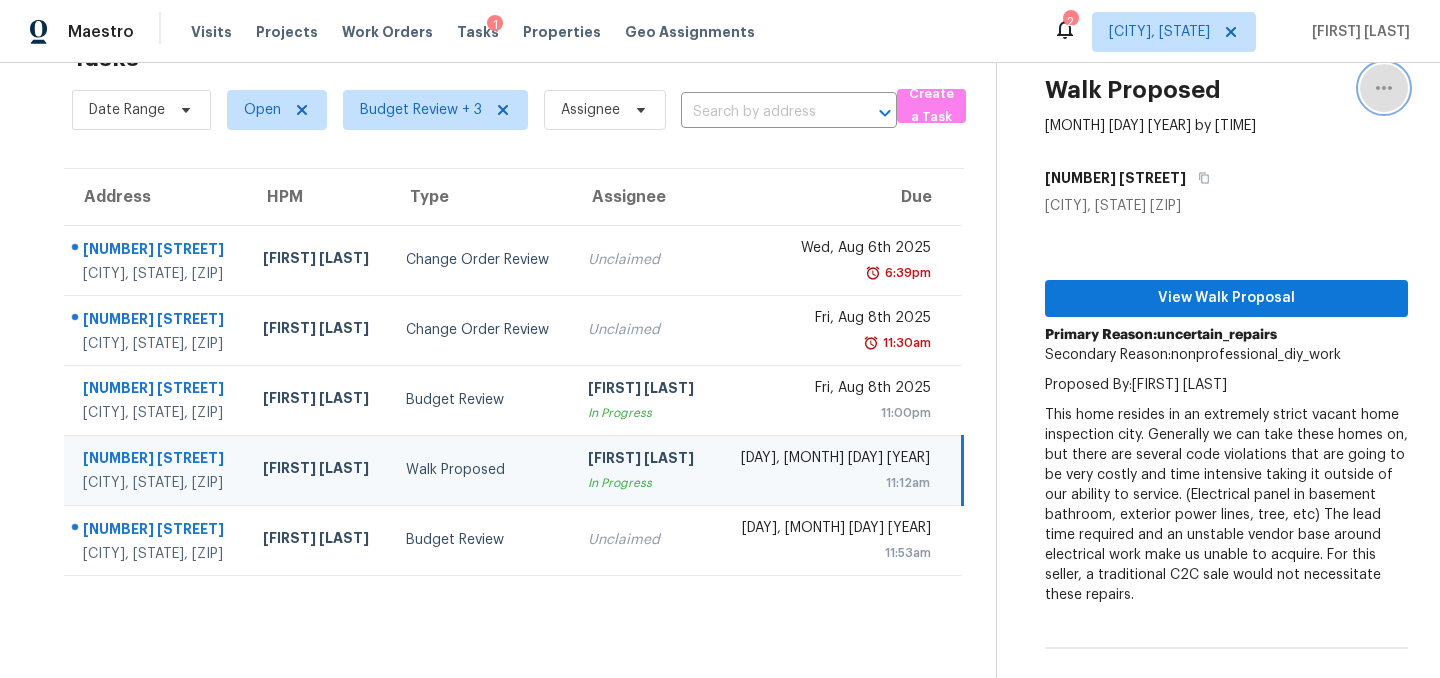 click 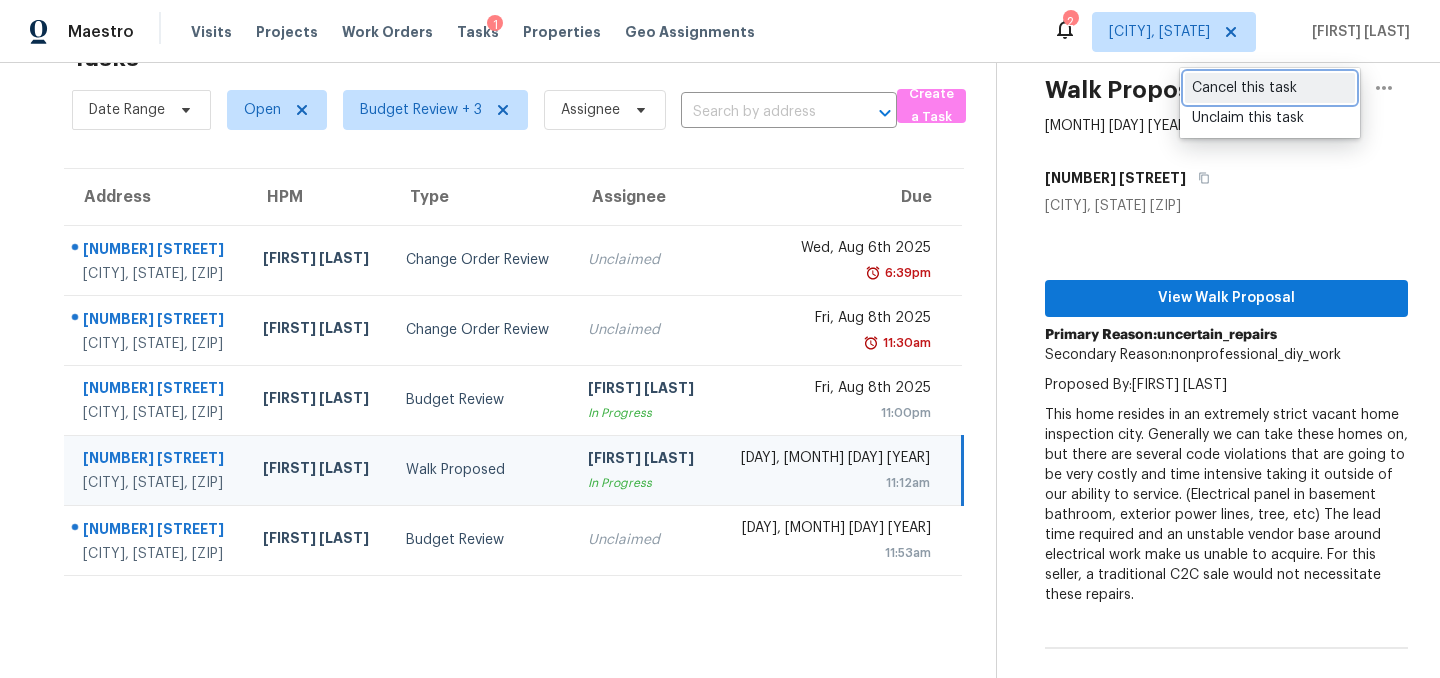 click on "Cancel this task" at bounding box center [1270, 88] 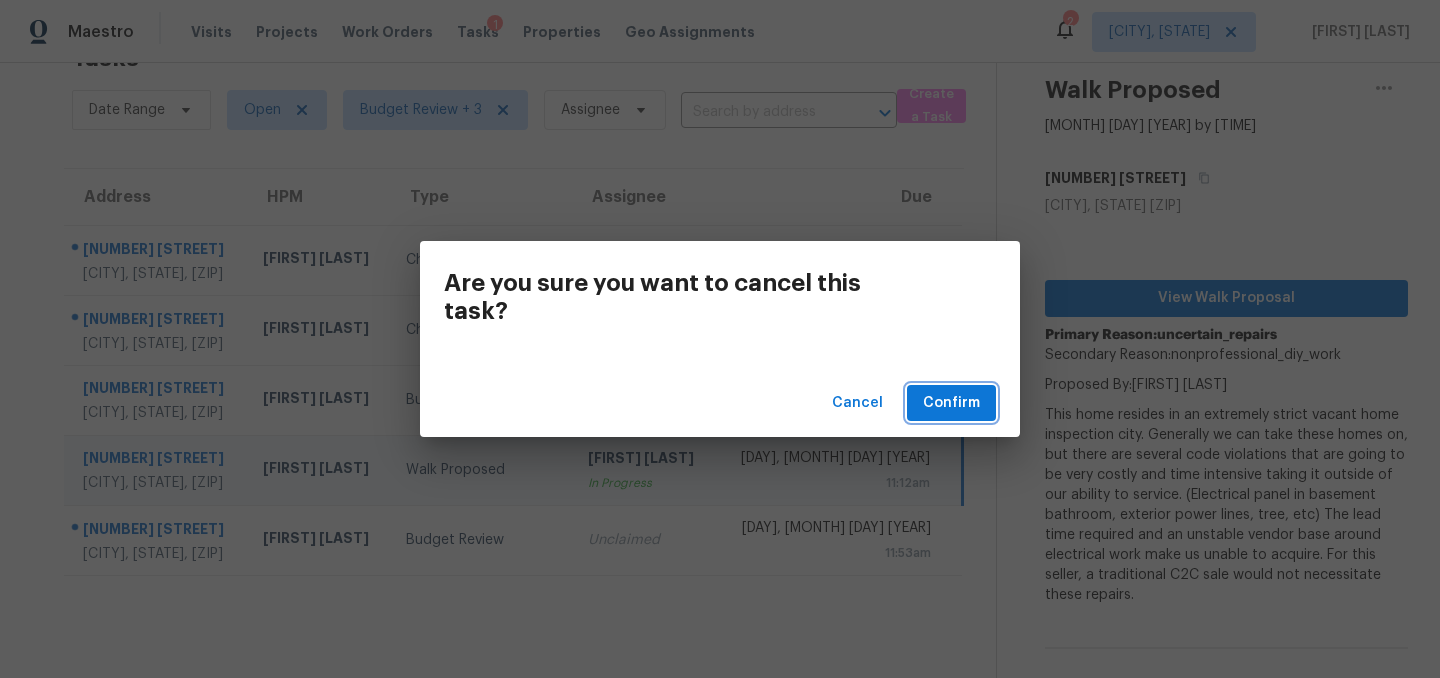 click on "Confirm" at bounding box center (951, 403) 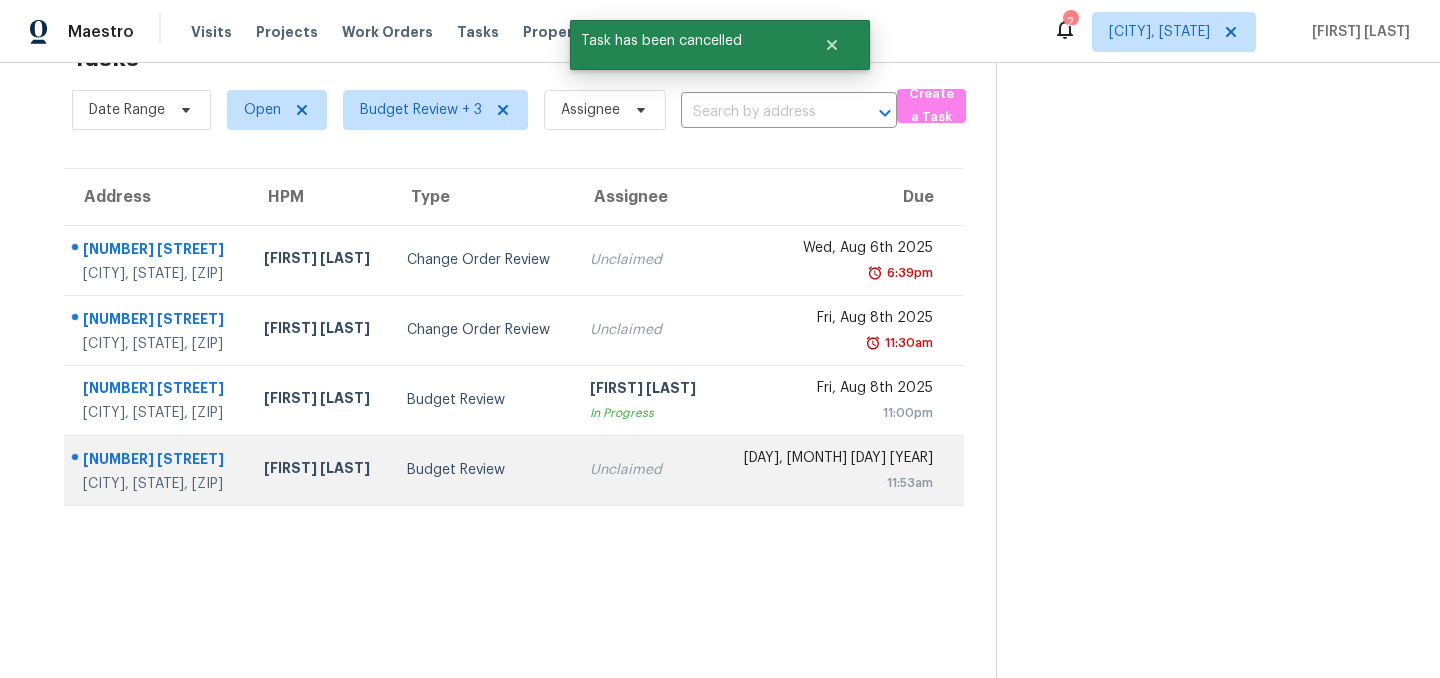 click on "Budget Review" at bounding box center [482, 470] 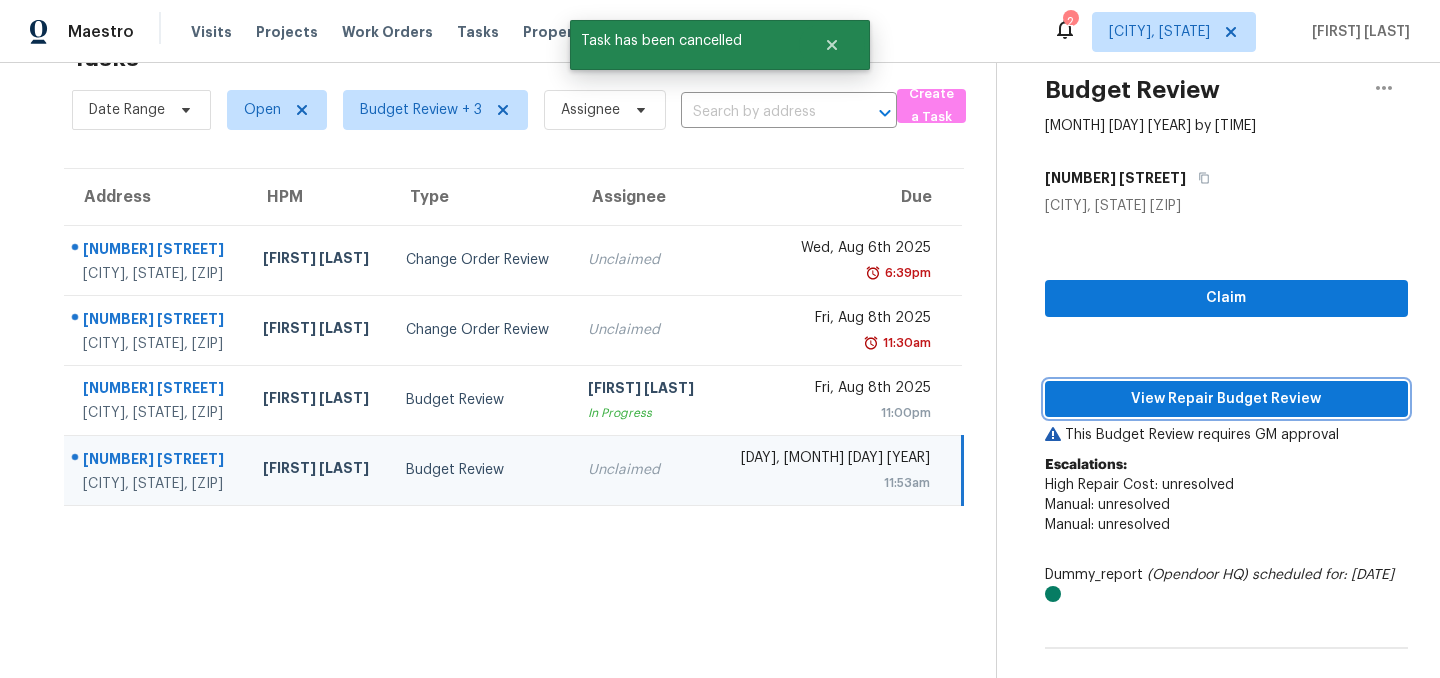 click on "View Repair Budget Review" at bounding box center (1226, 399) 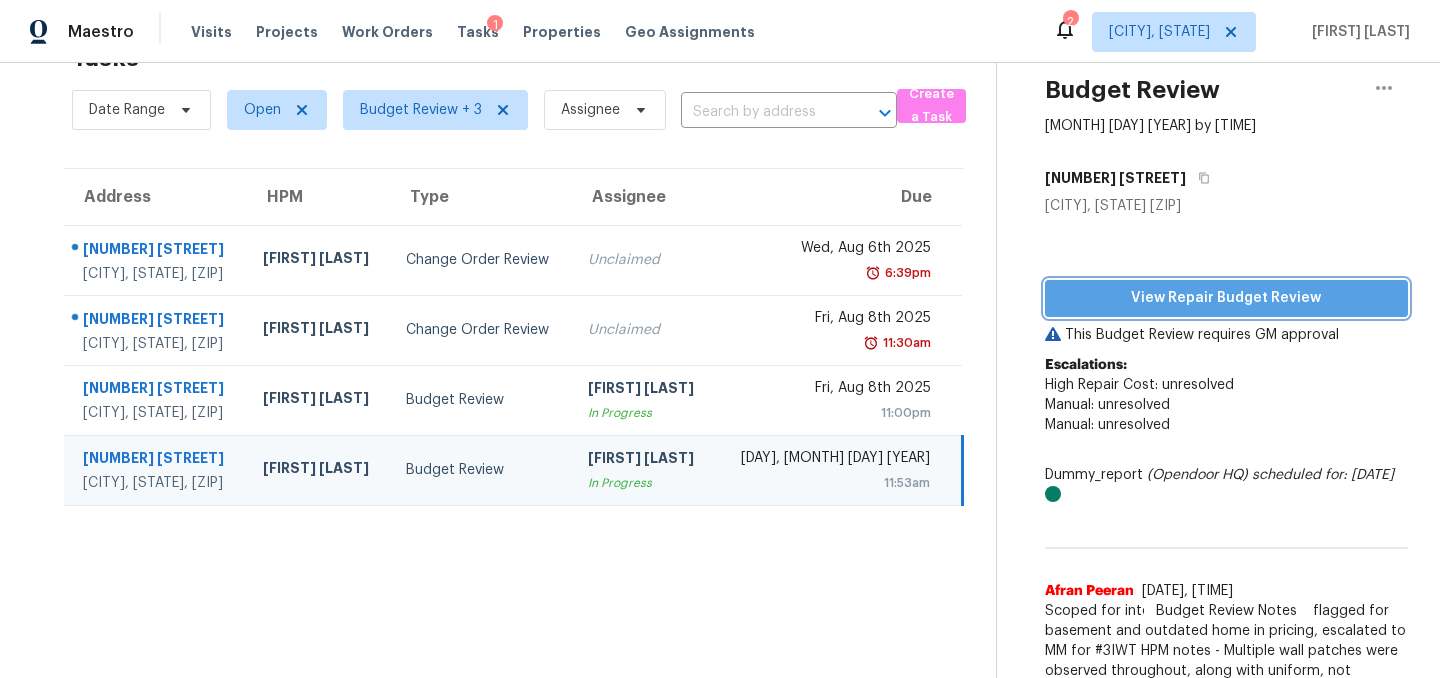click on "View Repair Budget Review" at bounding box center [1226, 298] 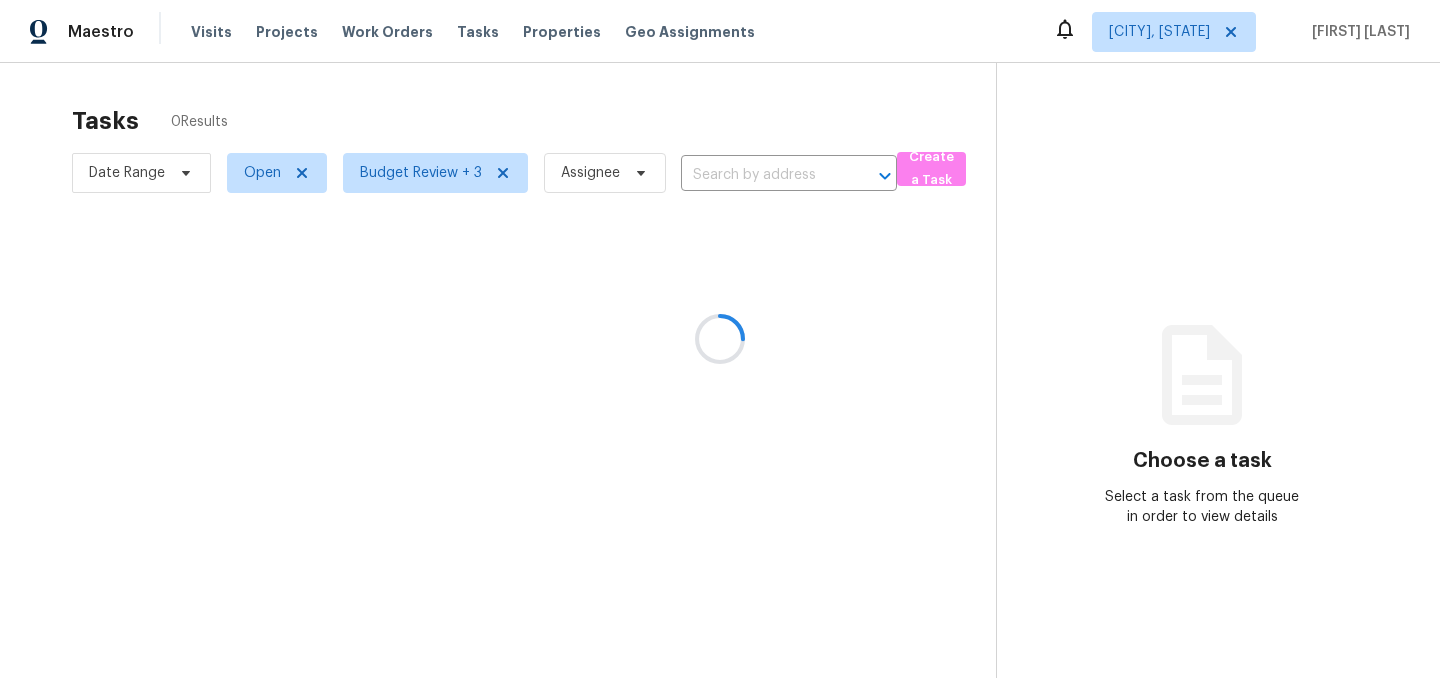 scroll, scrollTop: 0, scrollLeft: 0, axis: both 